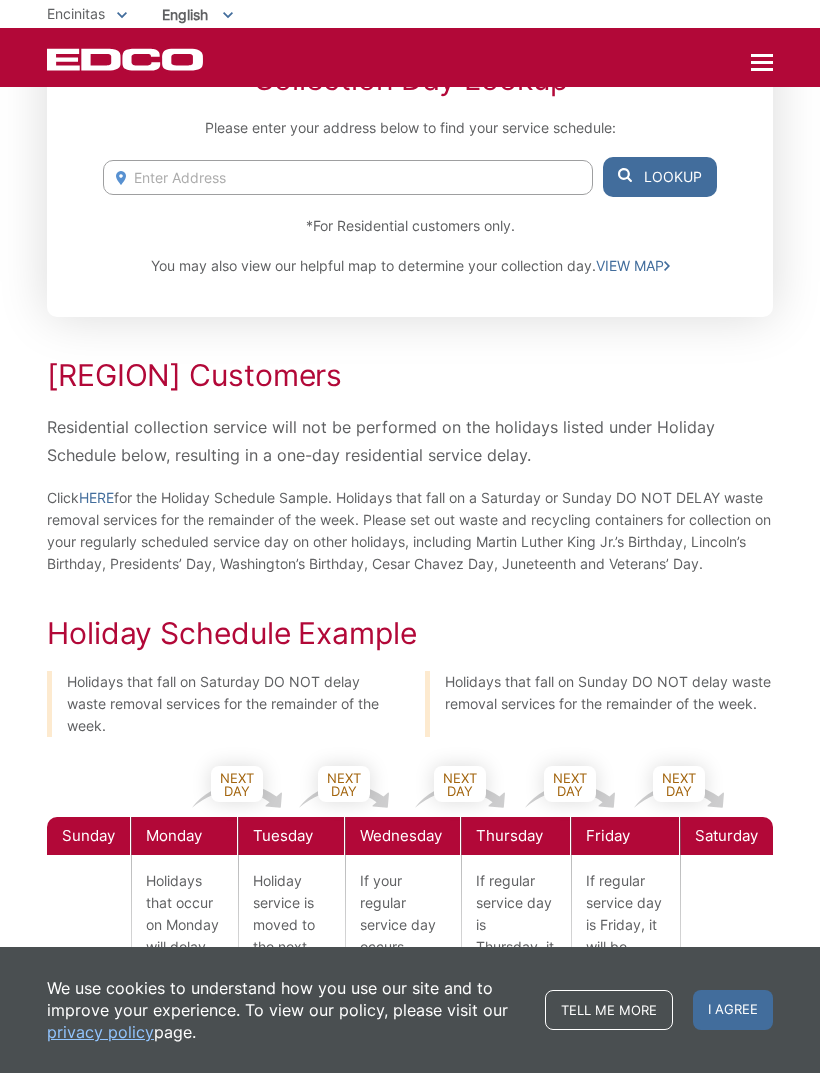 scroll, scrollTop: 0, scrollLeft: 0, axis: both 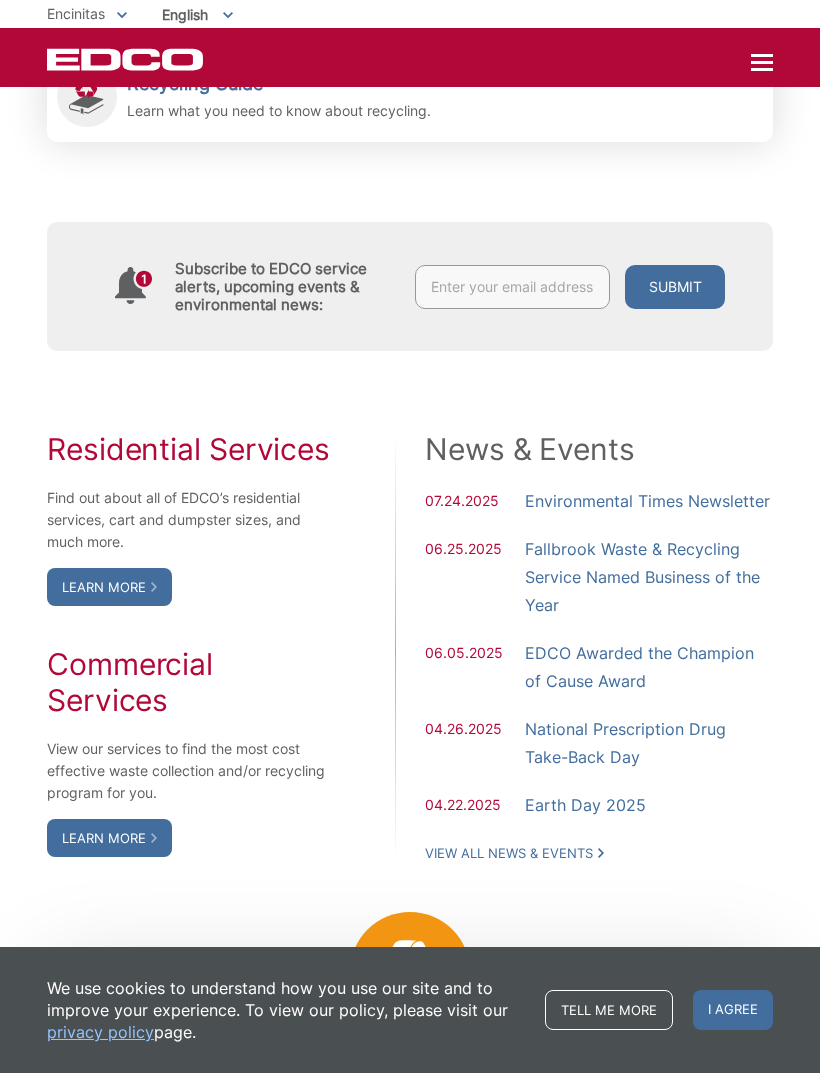 click on "Learn More" at bounding box center (109, 587) 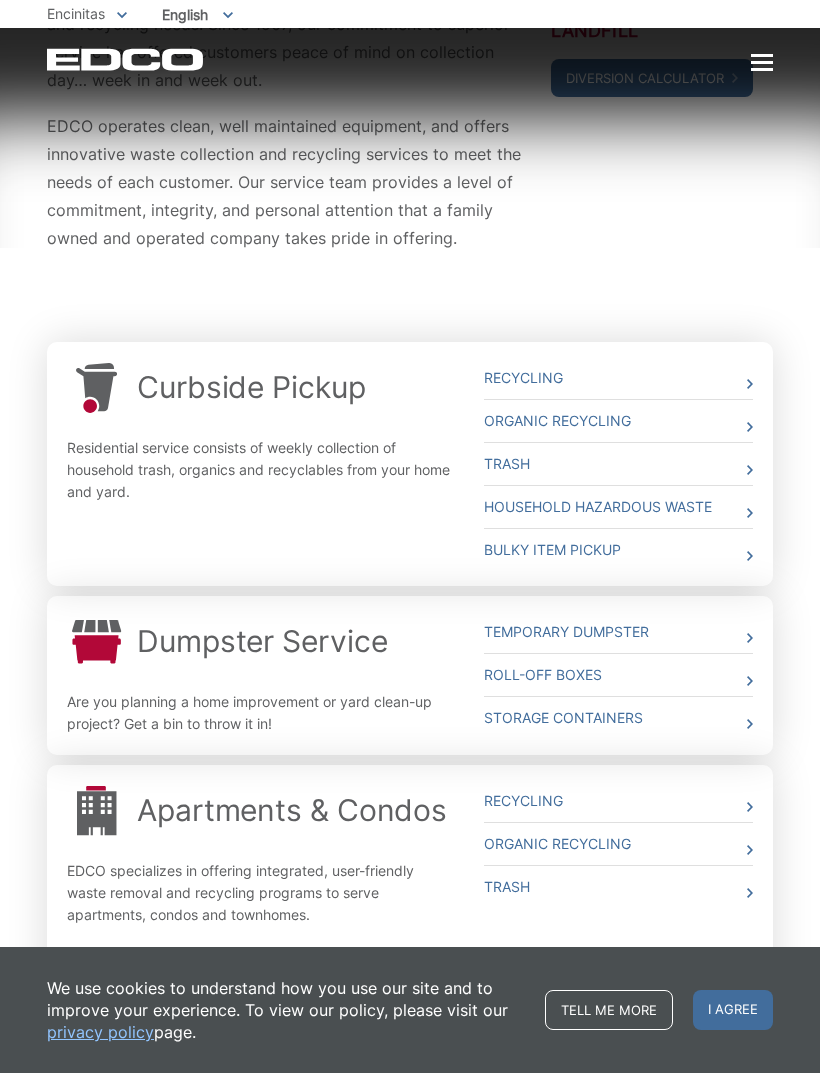 scroll, scrollTop: 389, scrollLeft: 0, axis: vertical 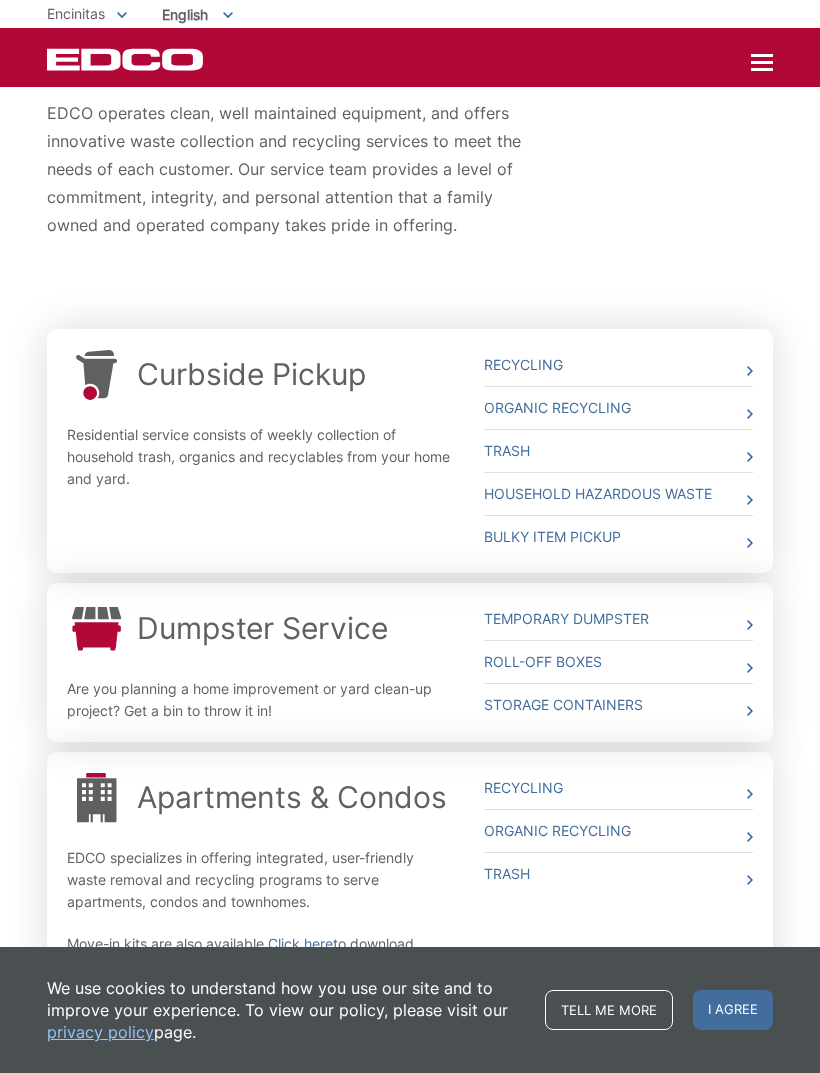 click at bounding box center [750, 371] 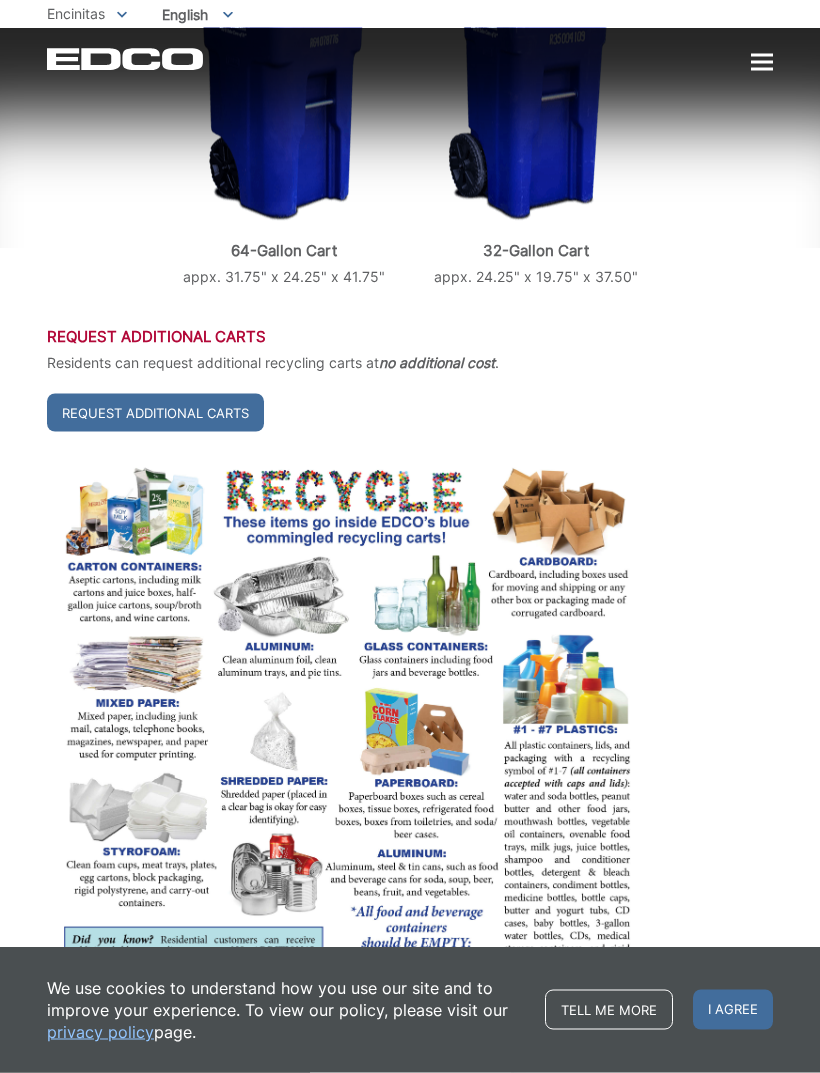 scroll, scrollTop: 590, scrollLeft: 0, axis: vertical 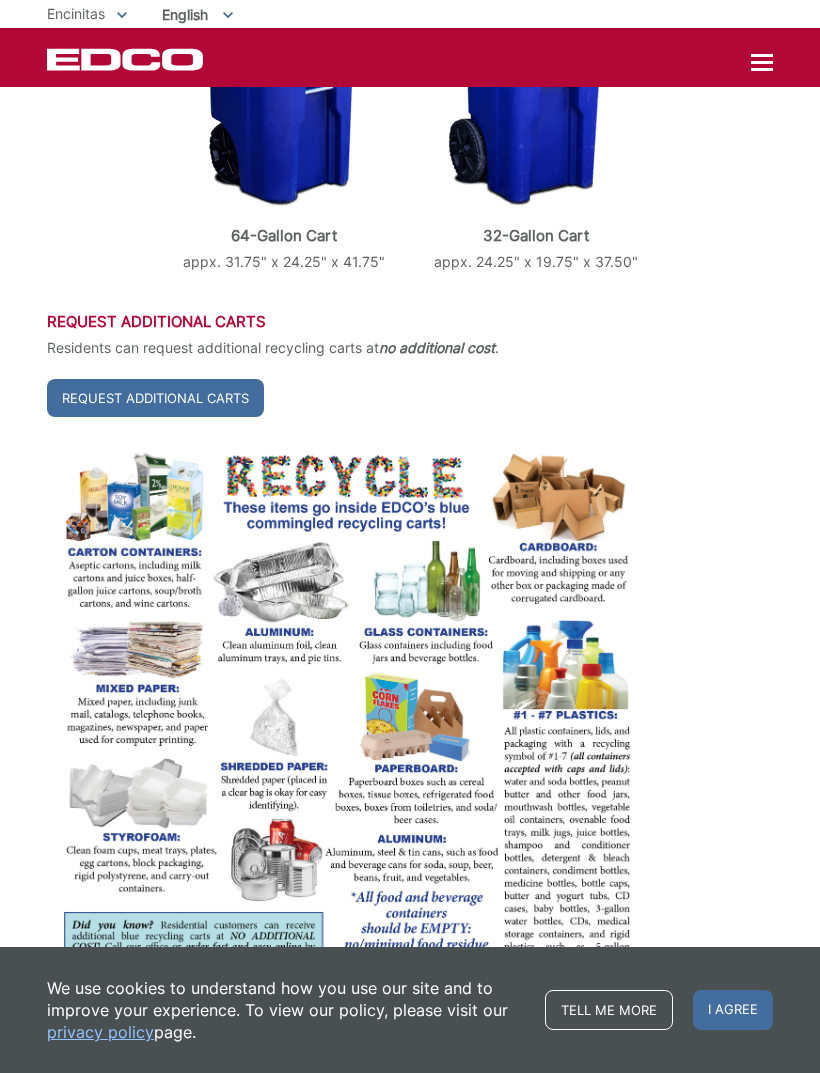 click on "Request Additional Carts" at bounding box center [155, 398] 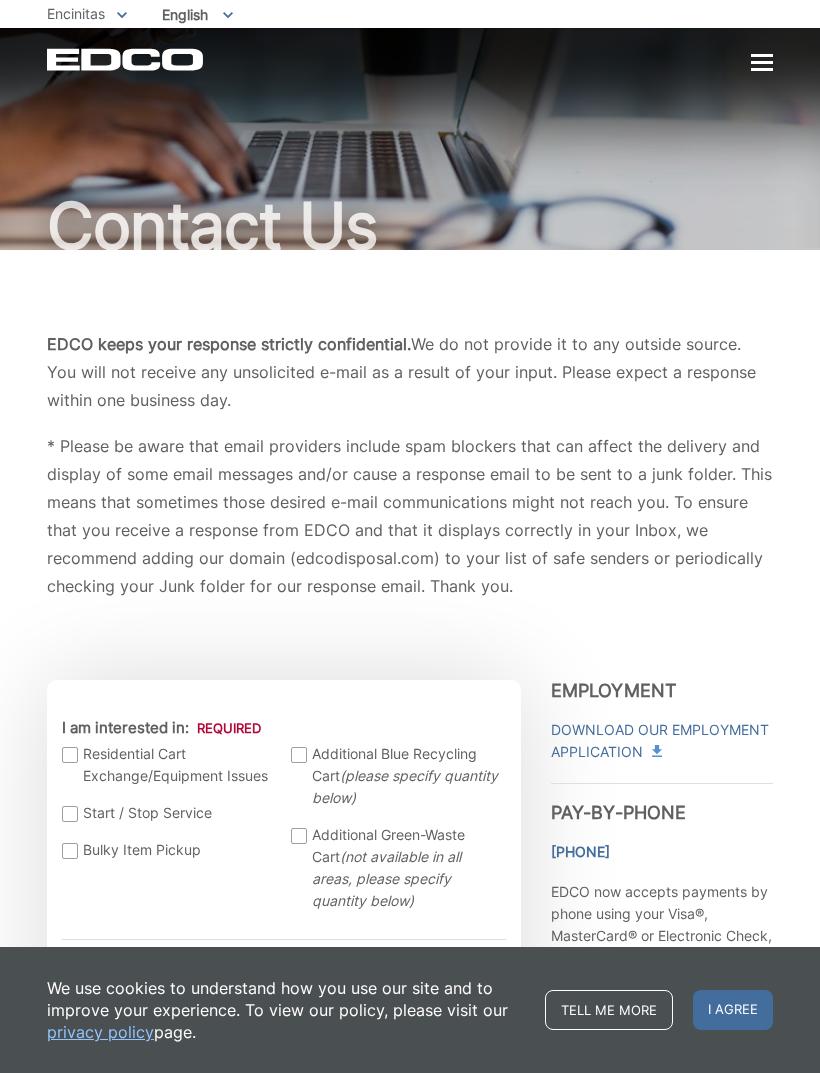 scroll, scrollTop: 0, scrollLeft: 0, axis: both 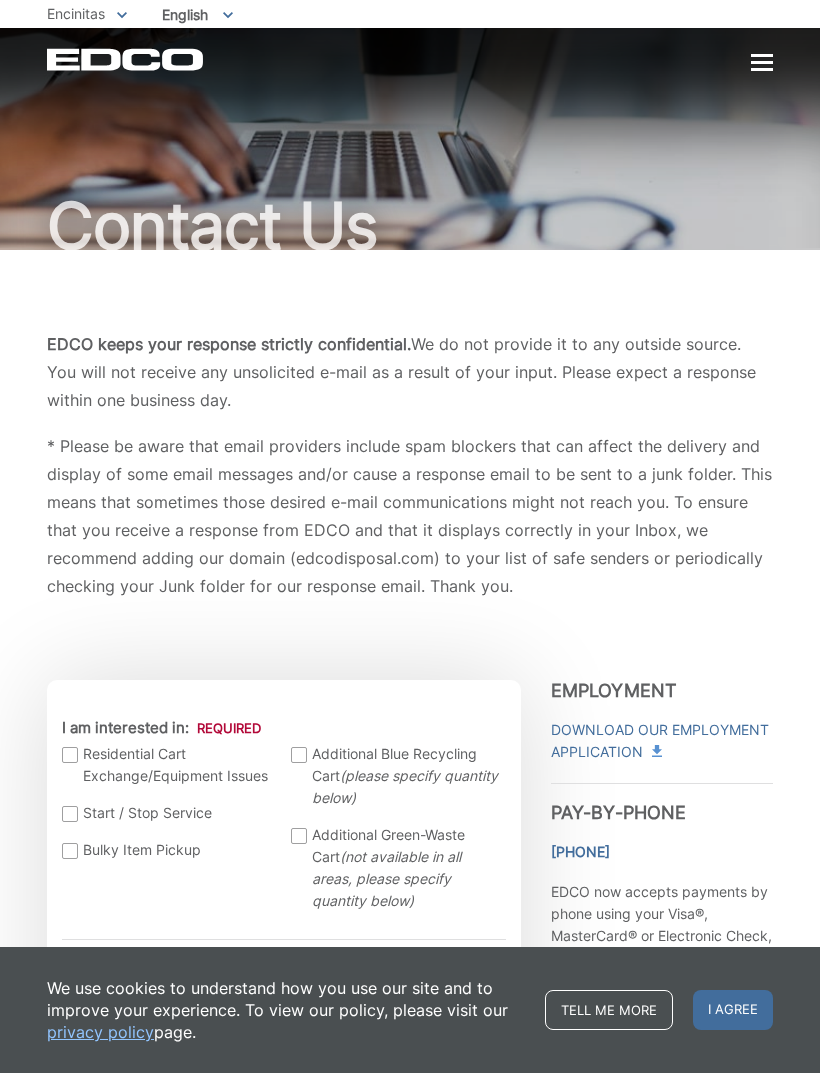 click on "Residential Cart Exchange/Equipment Issues" at bounding box center (167, 765) 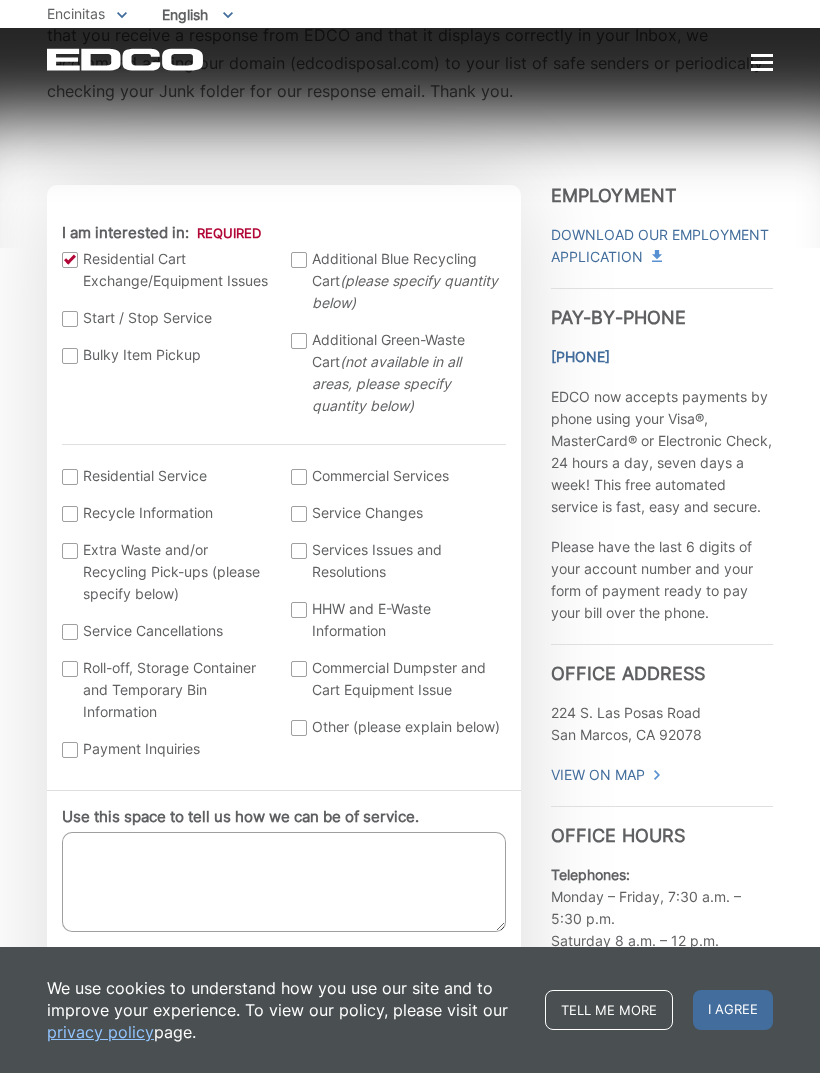 scroll, scrollTop: 504, scrollLeft: 0, axis: vertical 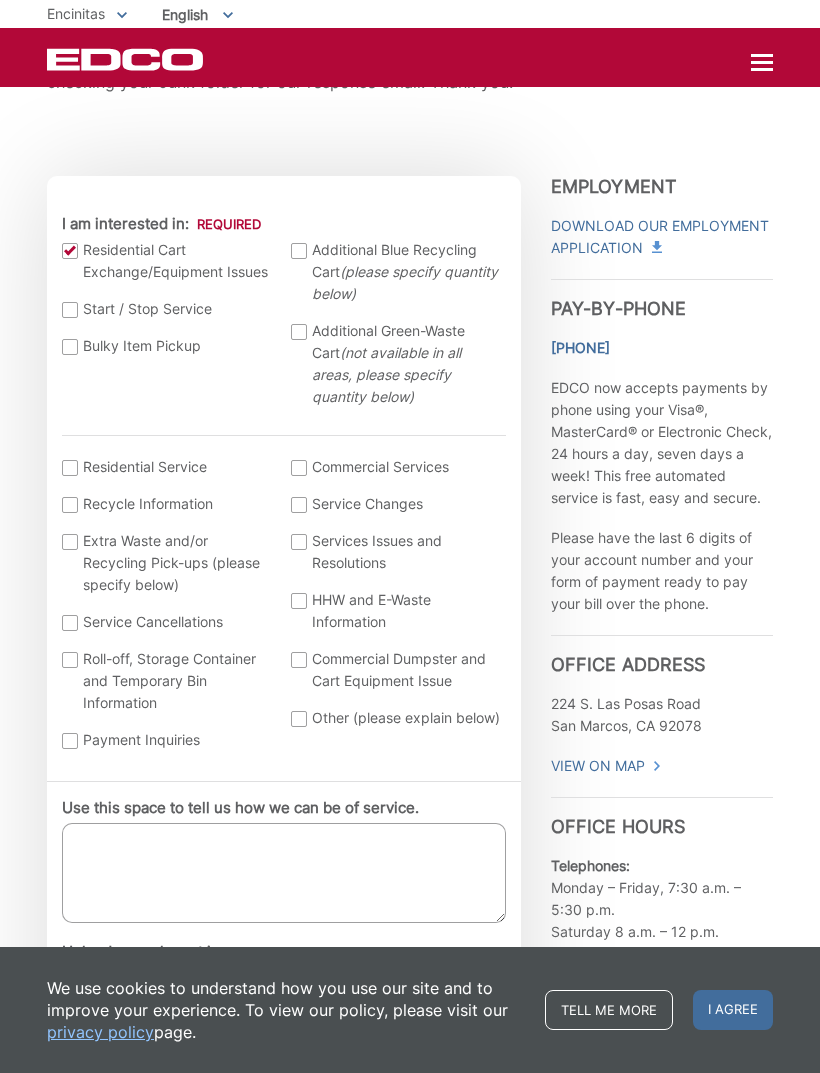 click on "Residential Service" at bounding box center (167, 467) 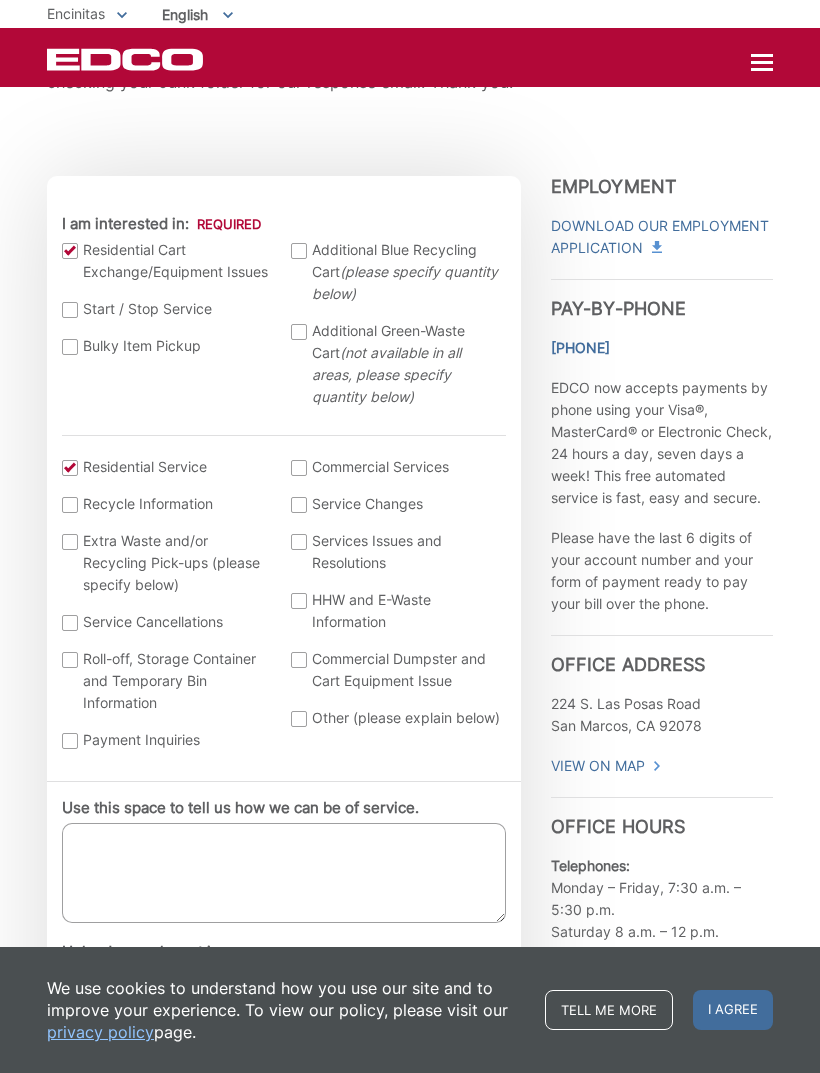 click on "Use this space to tell us how we can be of service." at bounding box center [284, 873] 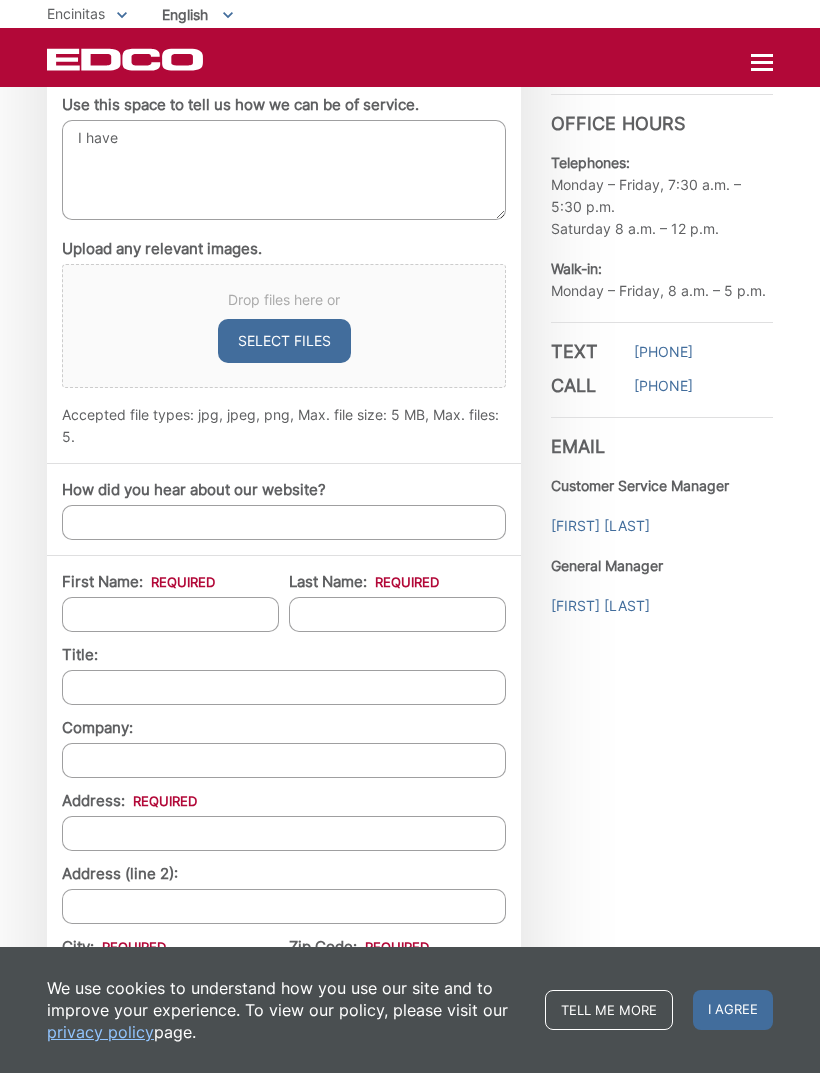scroll, scrollTop: 1210, scrollLeft: 0, axis: vertical 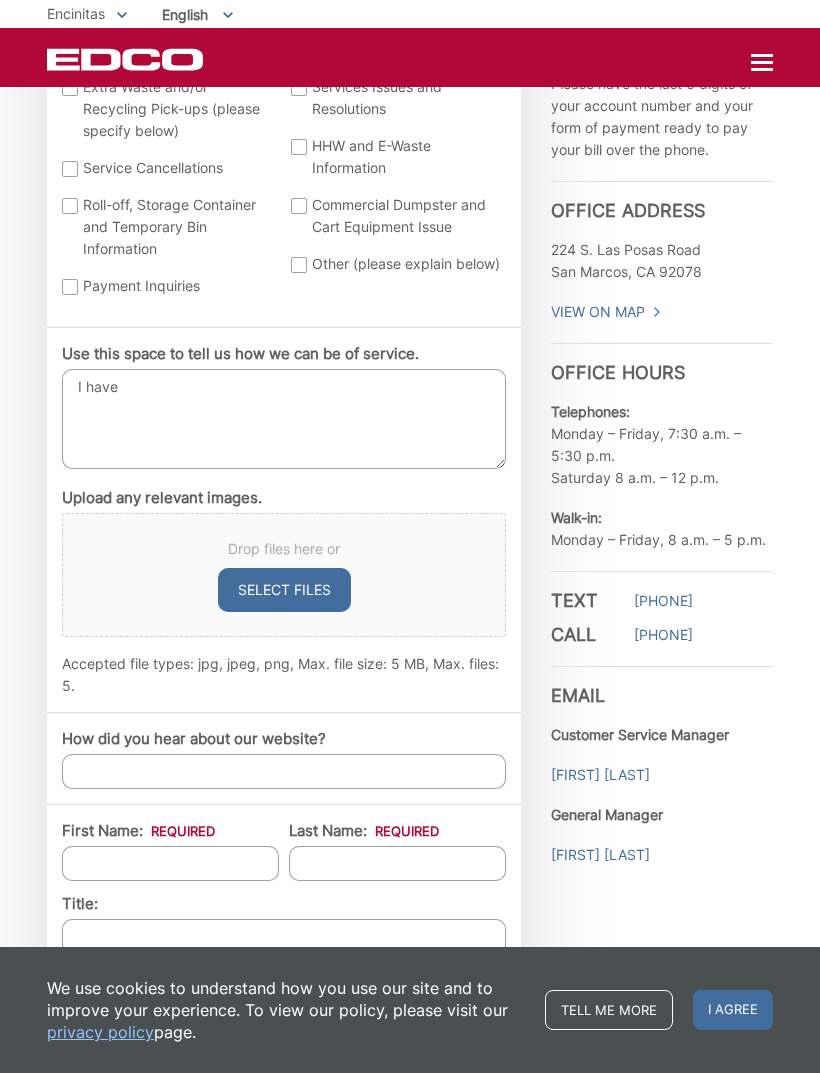 click on "I have" at bounding box center [284, 419] 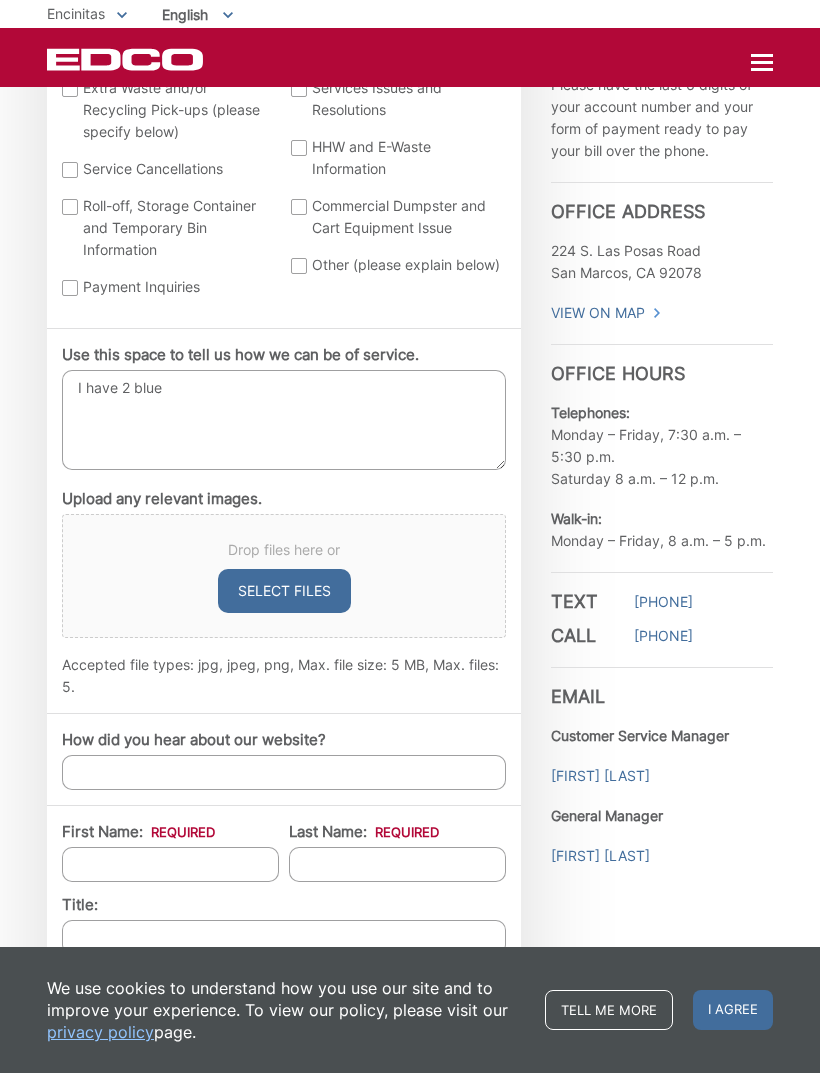 click on "I have 2 blue" at bounding box center [284, 420] 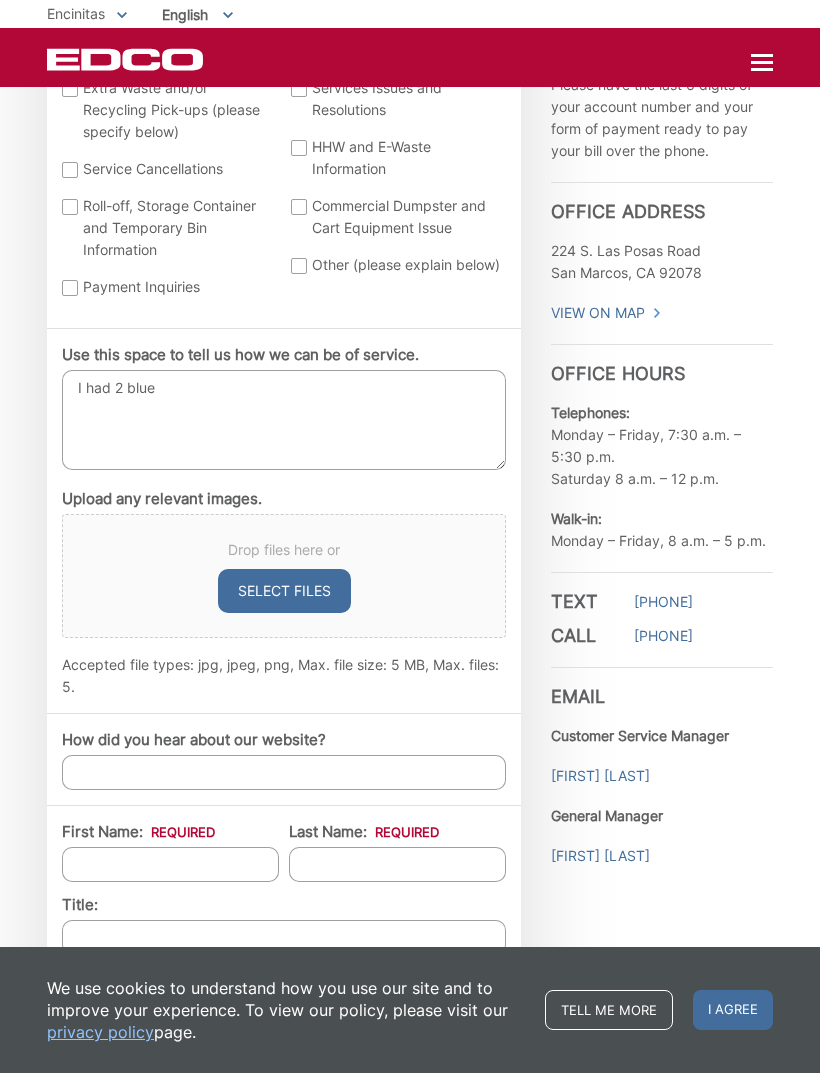 click on "I had 2 blue" at bounding box center [284, 420] 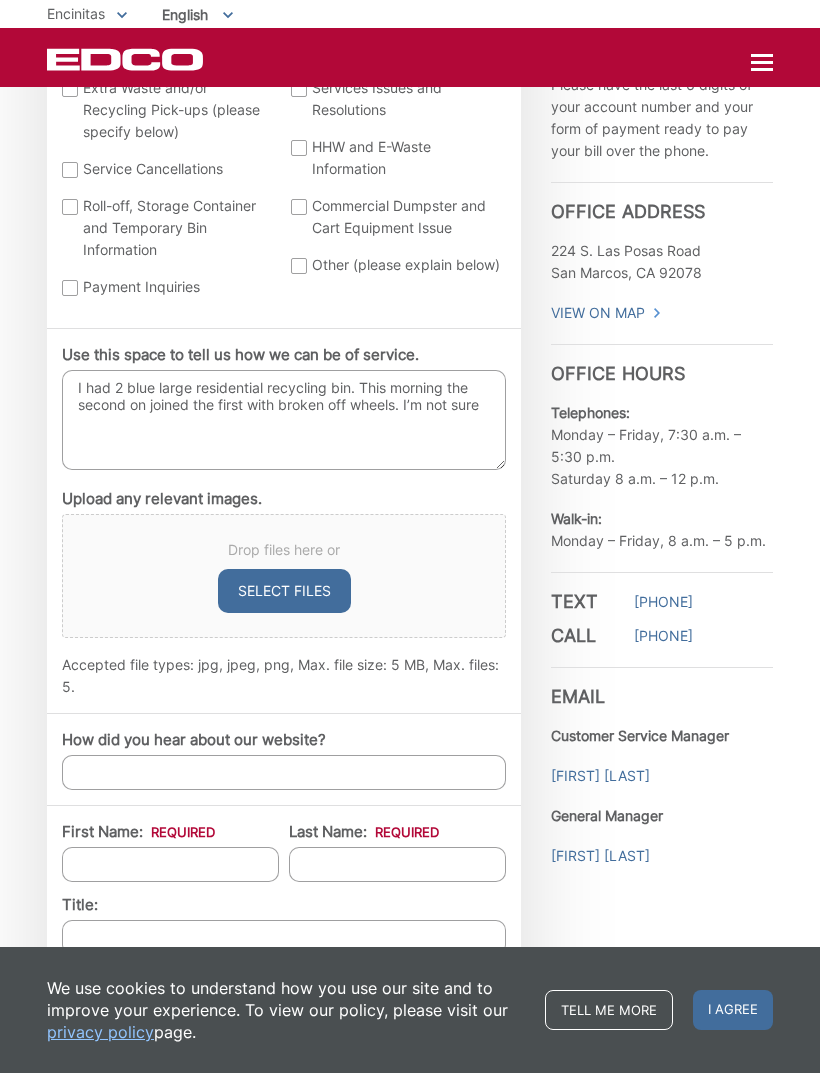click on "I had 2 blue large residential recycling bin. This morning the second on joined the first with broken off wheels. I’m not sure" at bounding box center [284, 420] 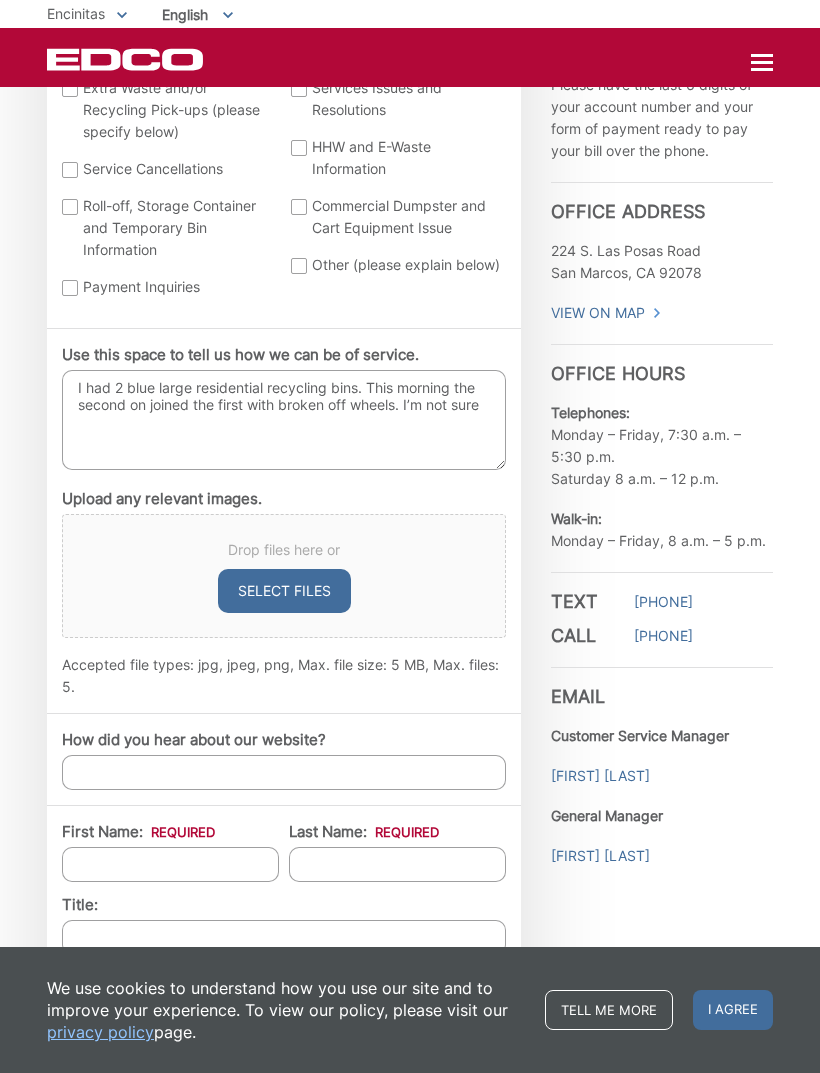 click on "I had 2 blue large residential recycling bins. This morning the second on joined the first with broken off wheels. I’m not sure" at bounding box center [284, 420] 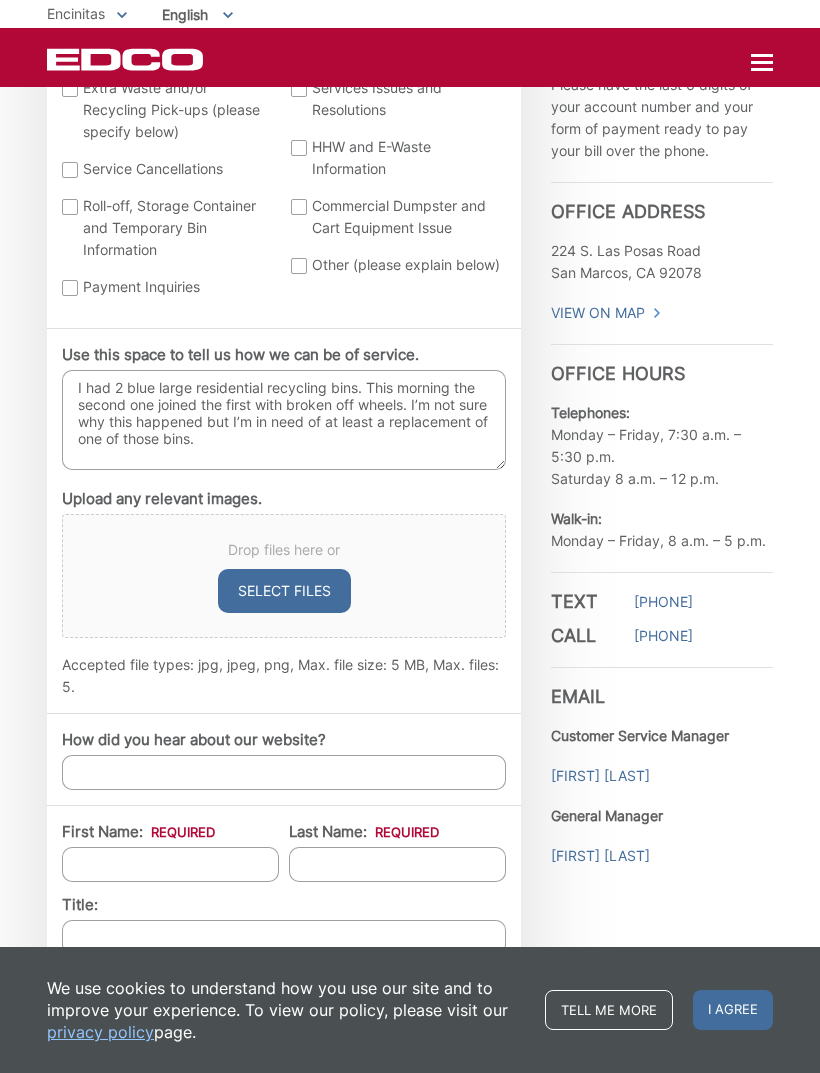 click on "I had 2 blue large residential recycling bins. This morning the second one joined the first with broken off wheels. I’m not sure why this happened but I’m in need of at least a replacement of one of those bins." at bounding box center (284, 420) 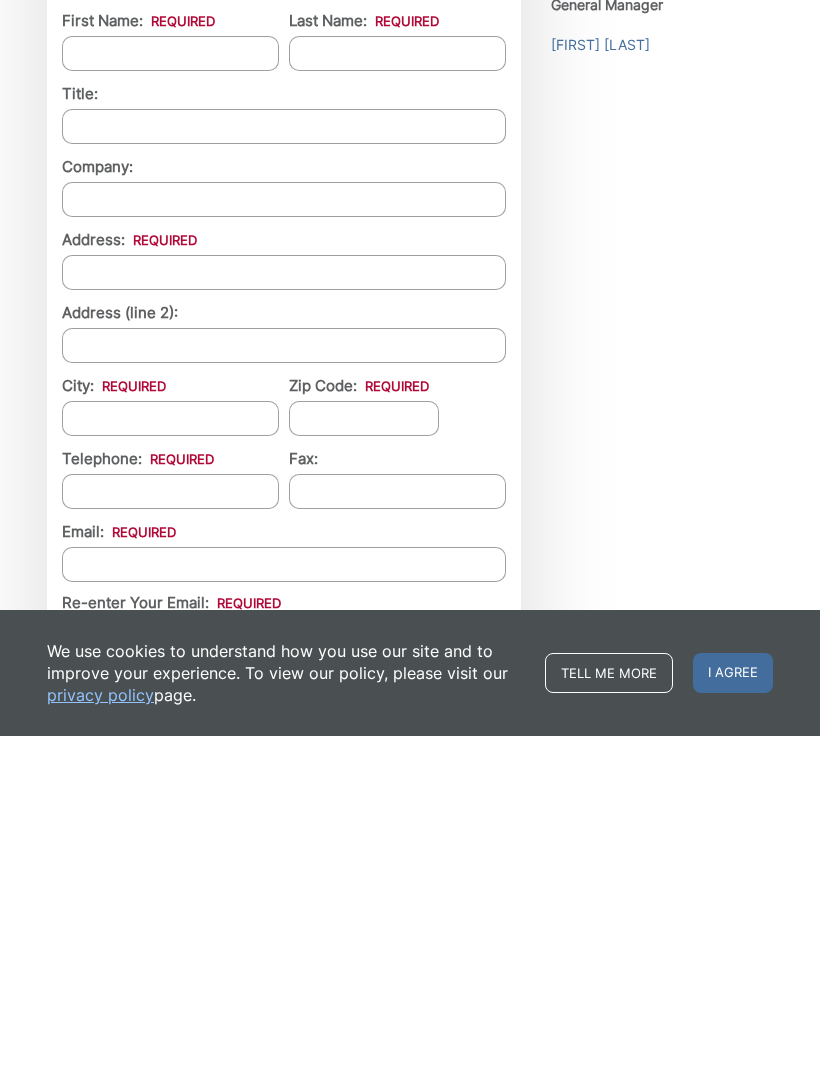 scroll, scrollTop: 1434, scrollLeft: 0, axis: vertical 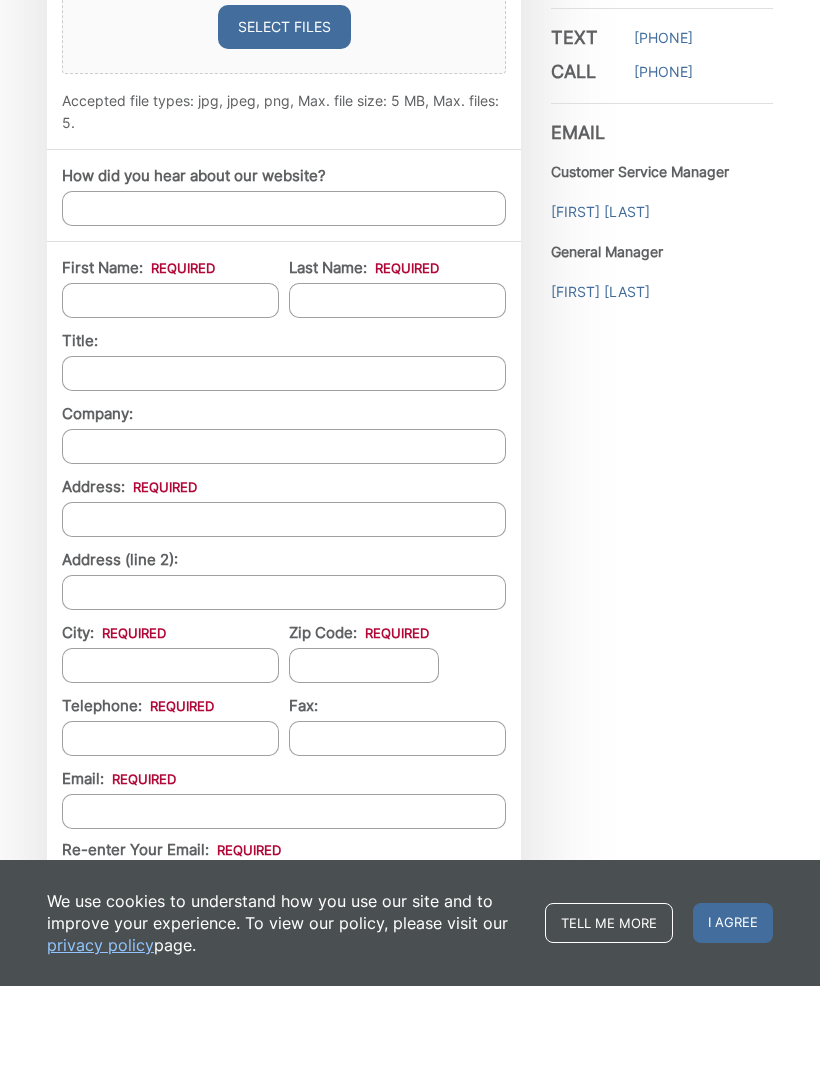 type on "I had 2 blue large residential recycling bins. This morning the second one joined the first with broken off wheels. I’m not sure why this happened but I’m in need of at least a replacement of one of those bins.
Thanks,[NAME]" 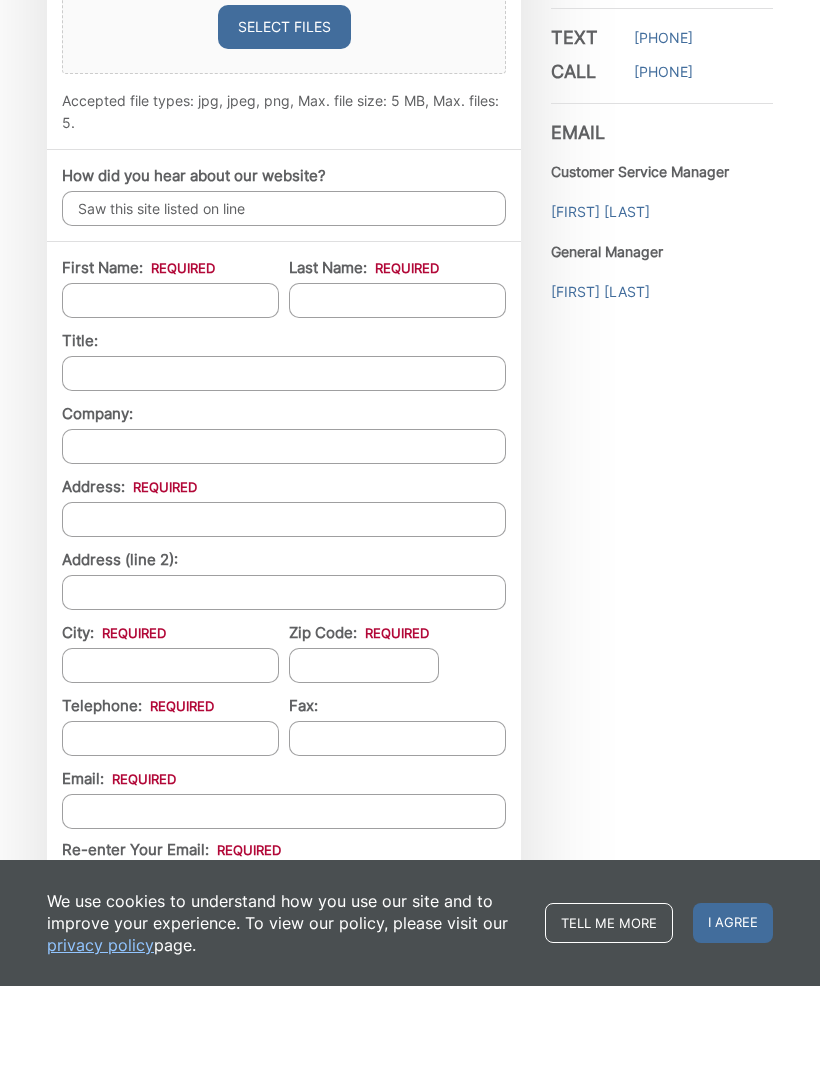 type on "Saw this site listed on line" 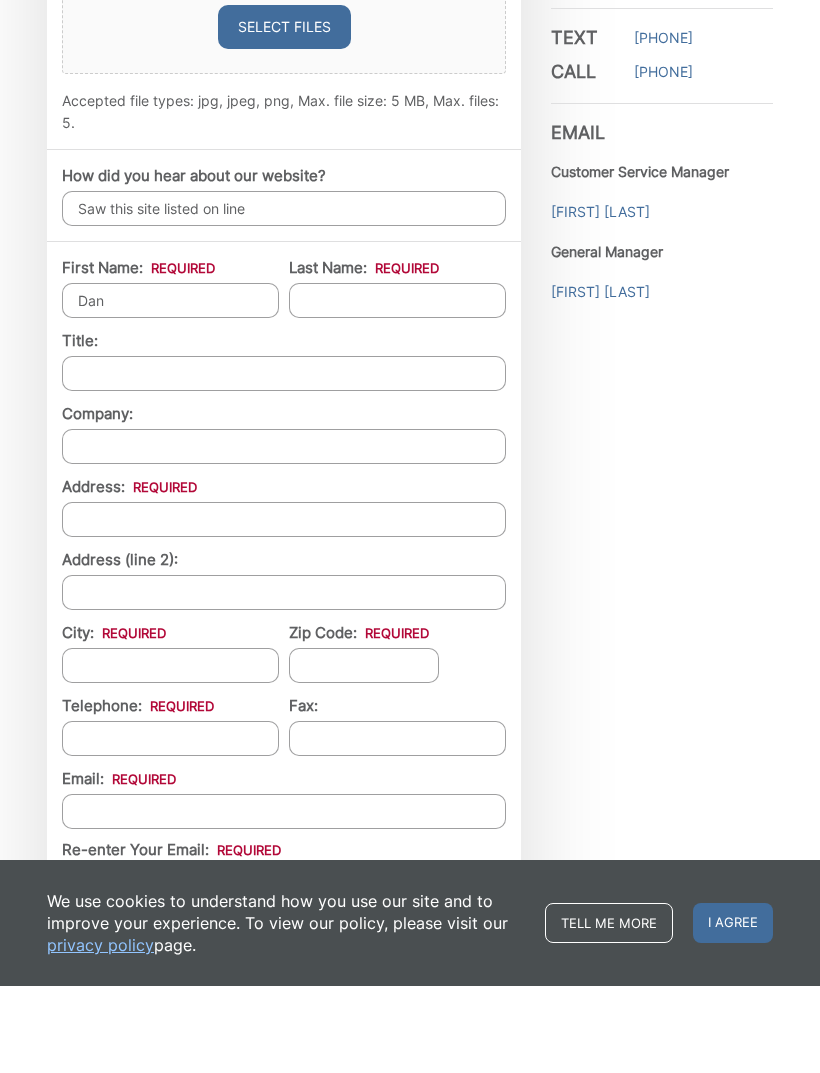 type on "[LAST]" 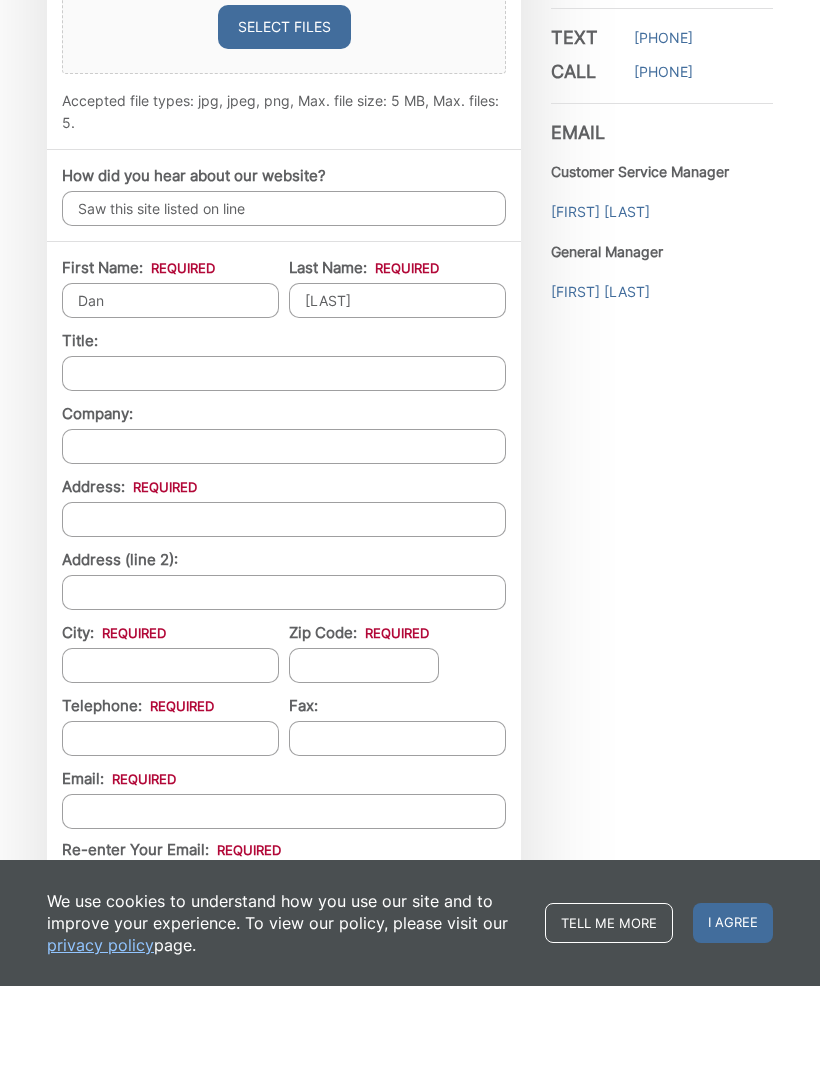 scroll, scrollTop: 1522, scrollLeft: 0, axis: vertical 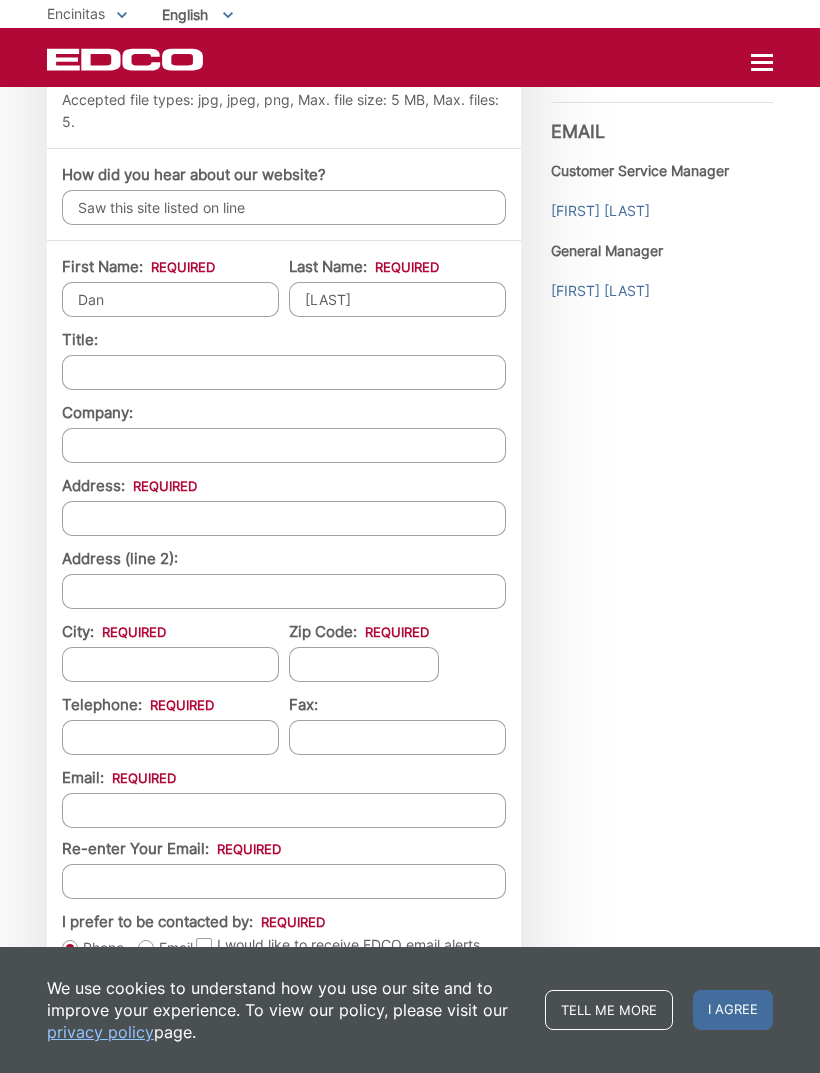 click on "Address: *" at bounding box center (284, 518) 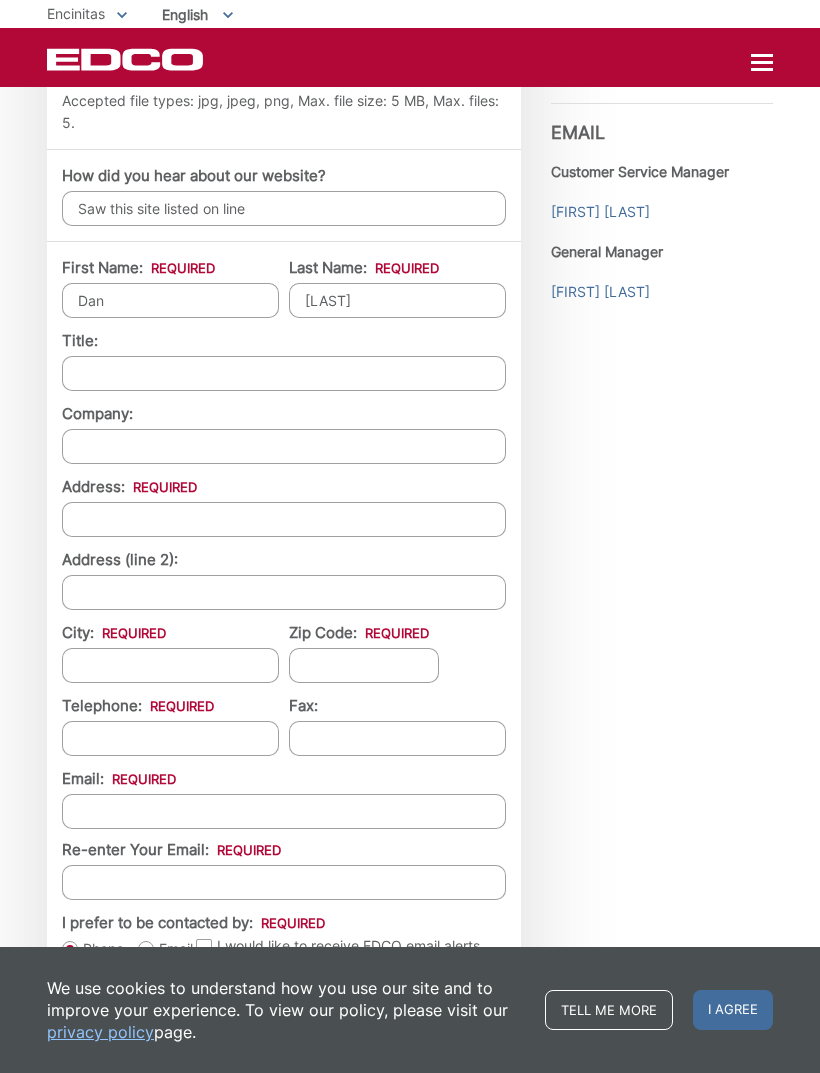 type on "[NUMBER] [STREET]" 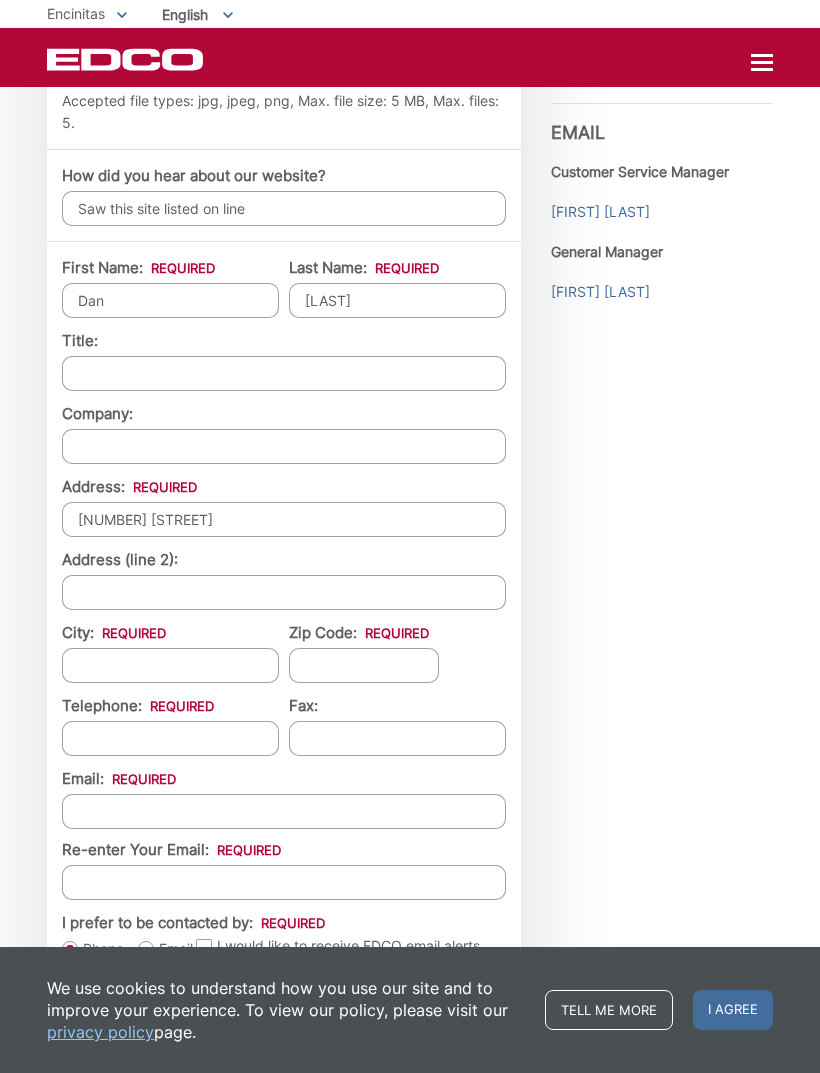 type on "Encinitas" 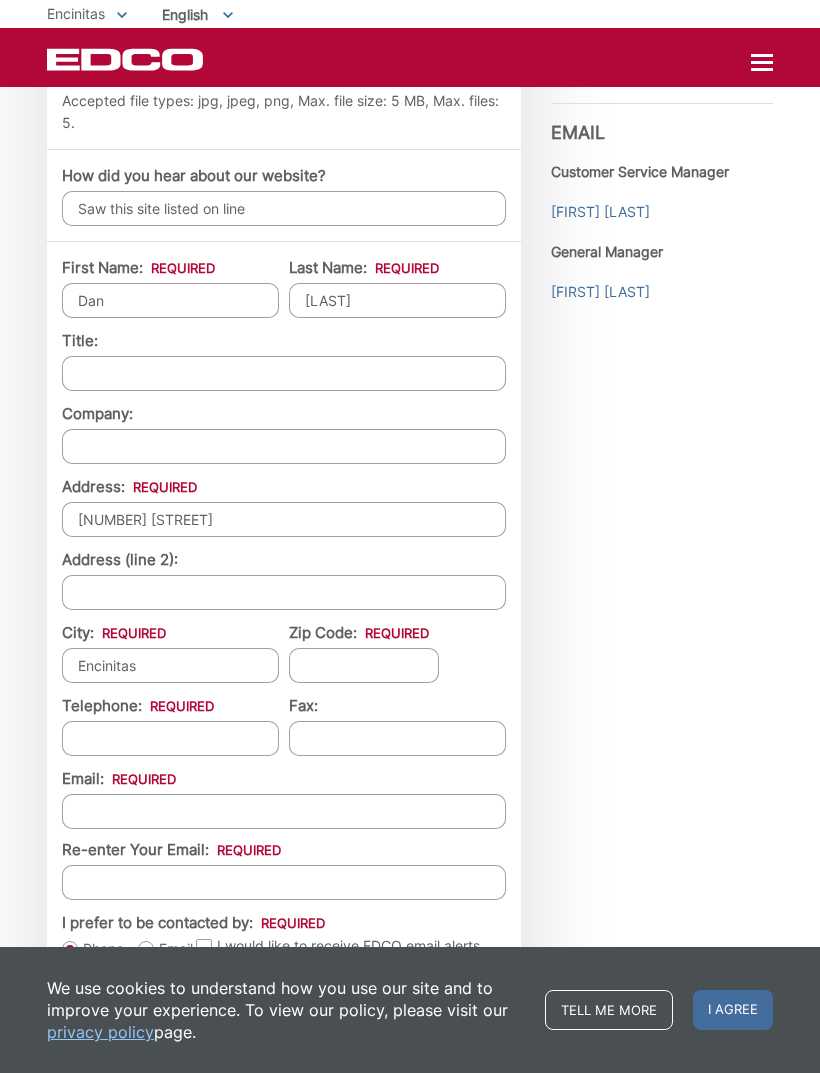 type on "92024" 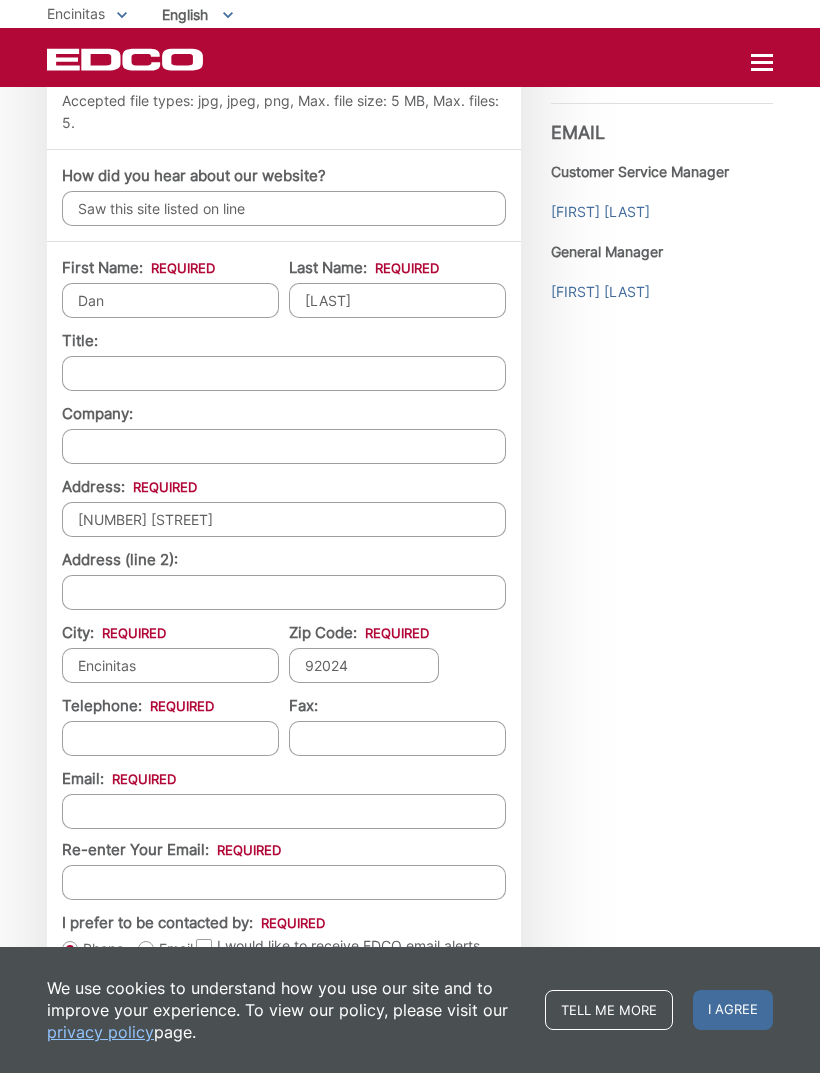 type on "(___) ___-____" 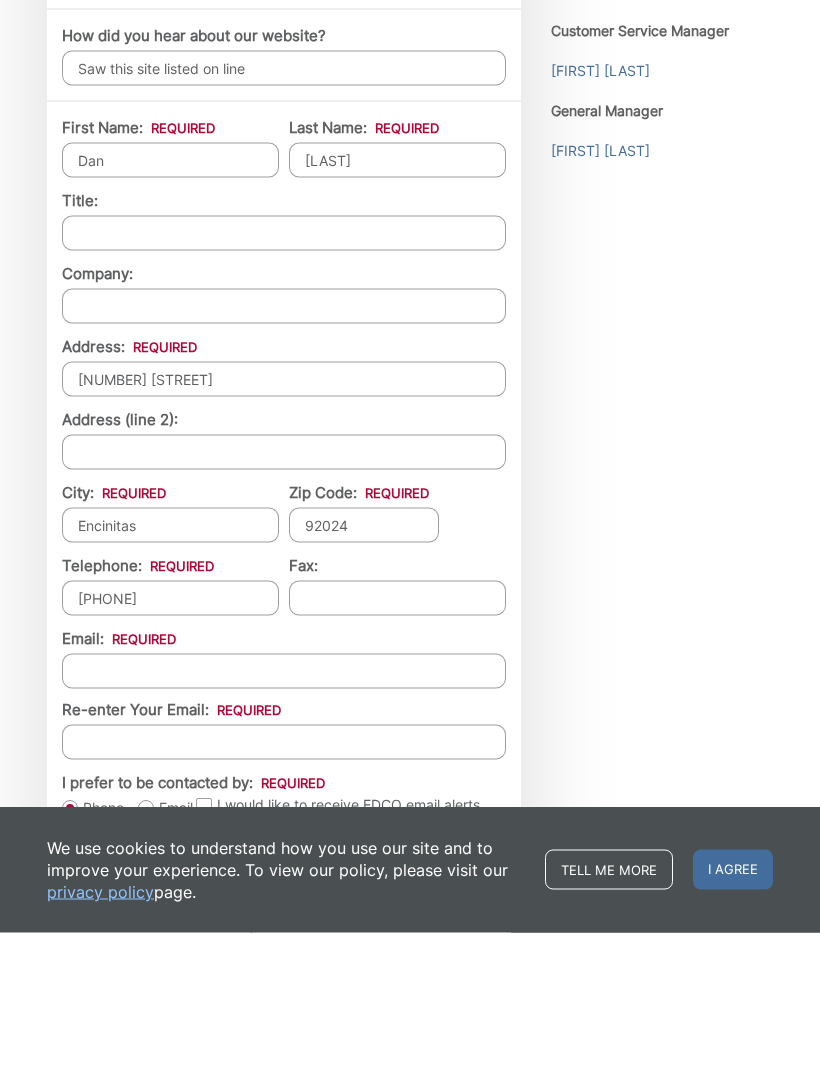 type on "[PHONE]" 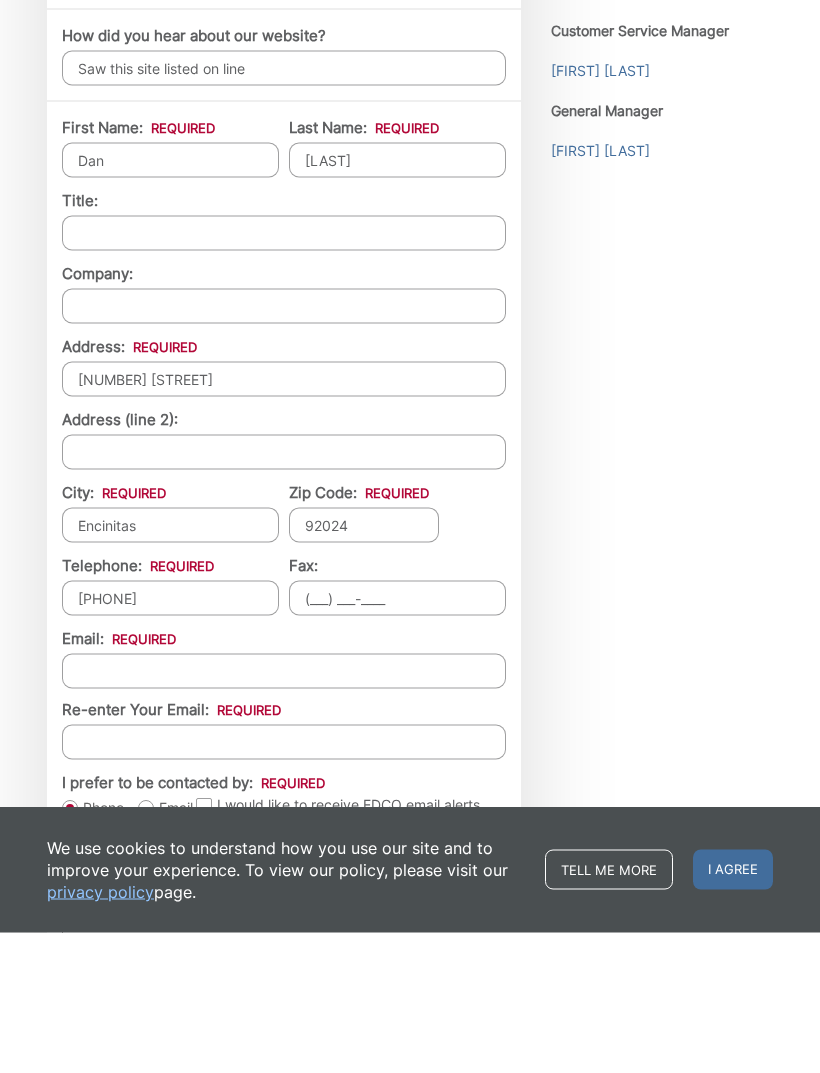 click on "Email *" at bounding box center (284, 811) 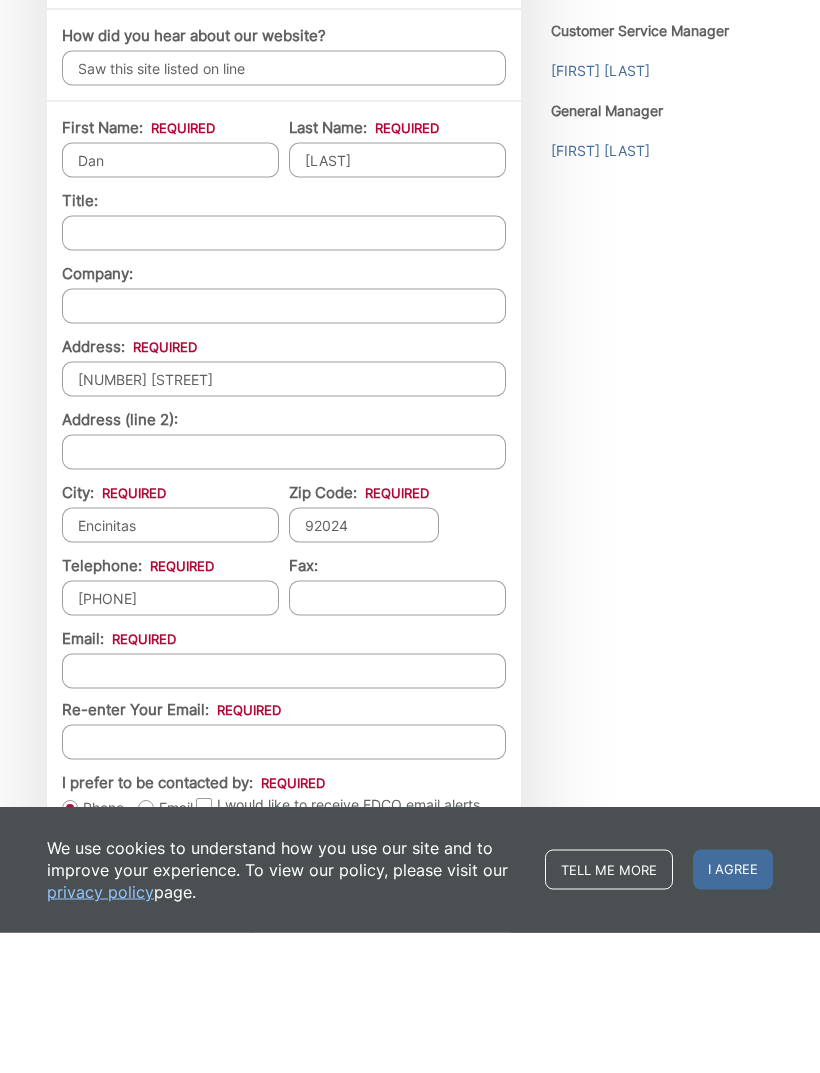 type on "[EMAIL]" 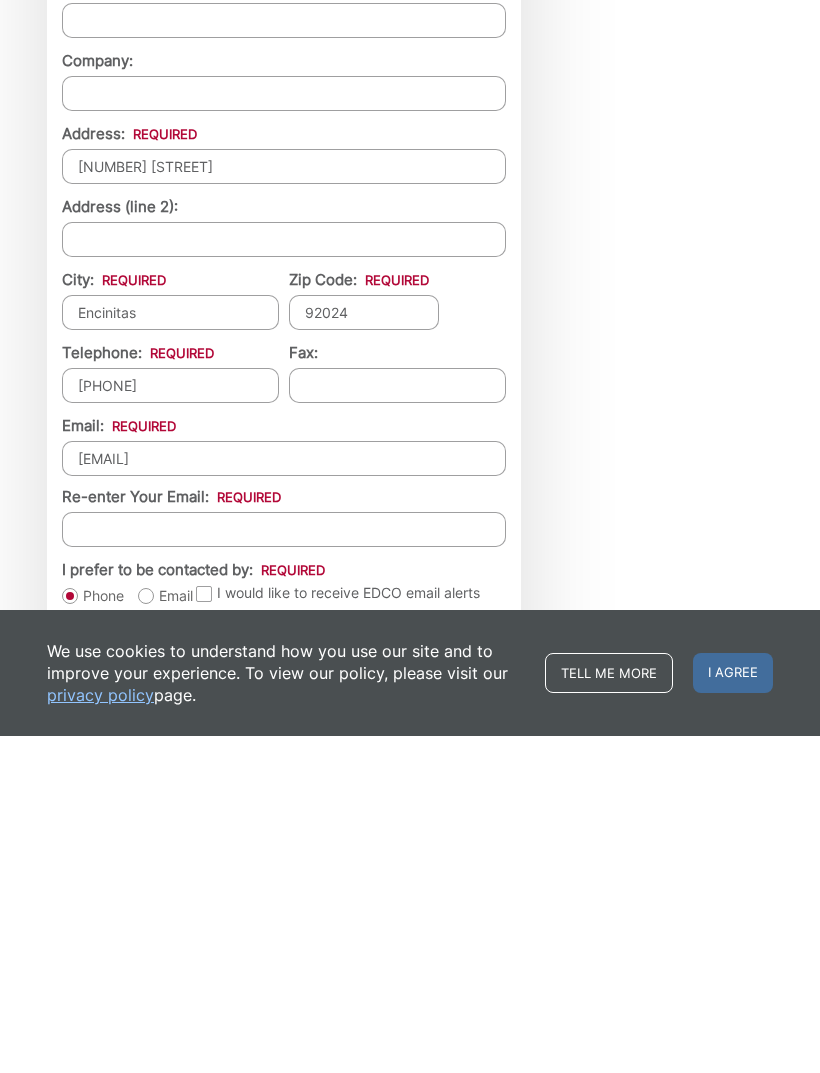 scroll, scrollTop: 1540, scrollLeft: 0, axis: vertical 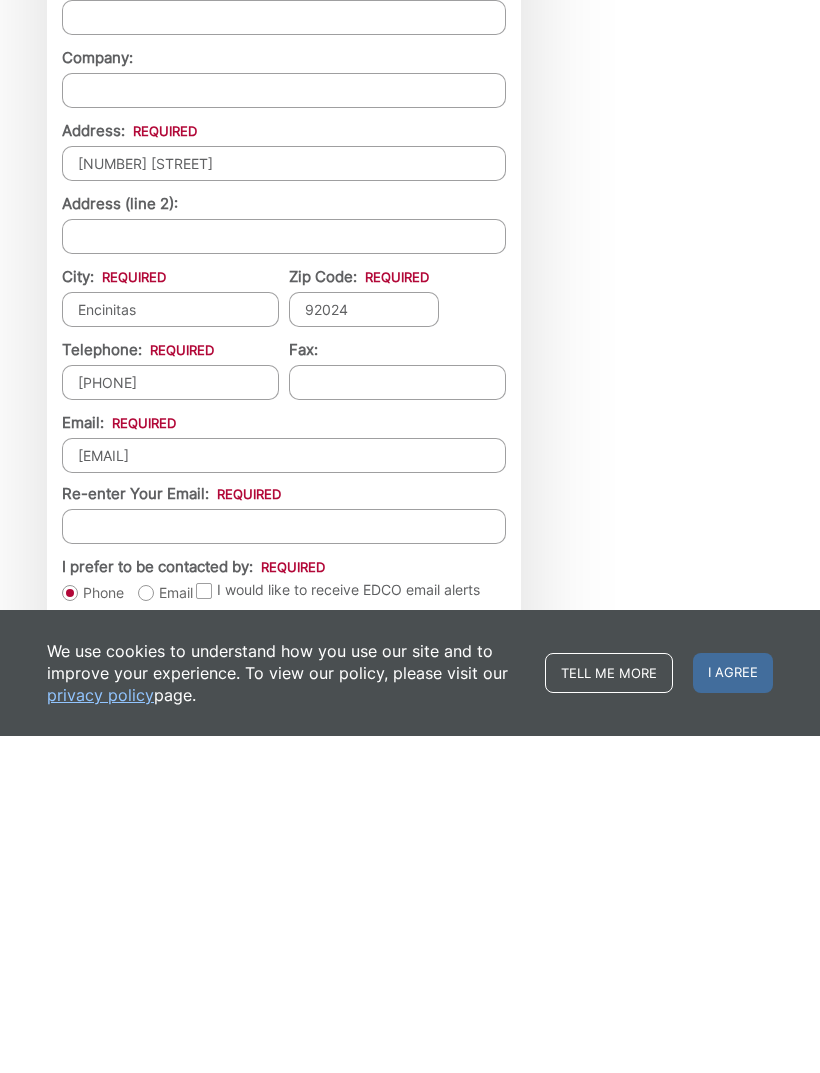type on "[EMAIL]" 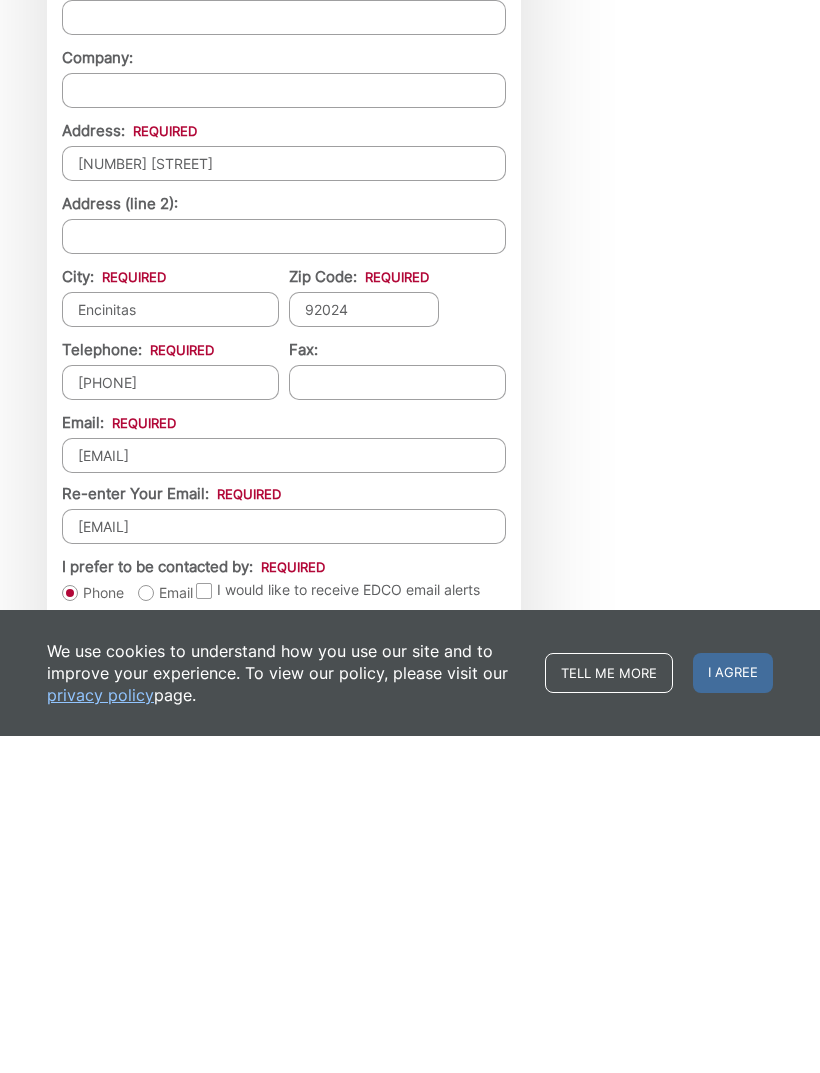 scroll, scrollTop: 1877, scrollLeft: 0, axis: vertical 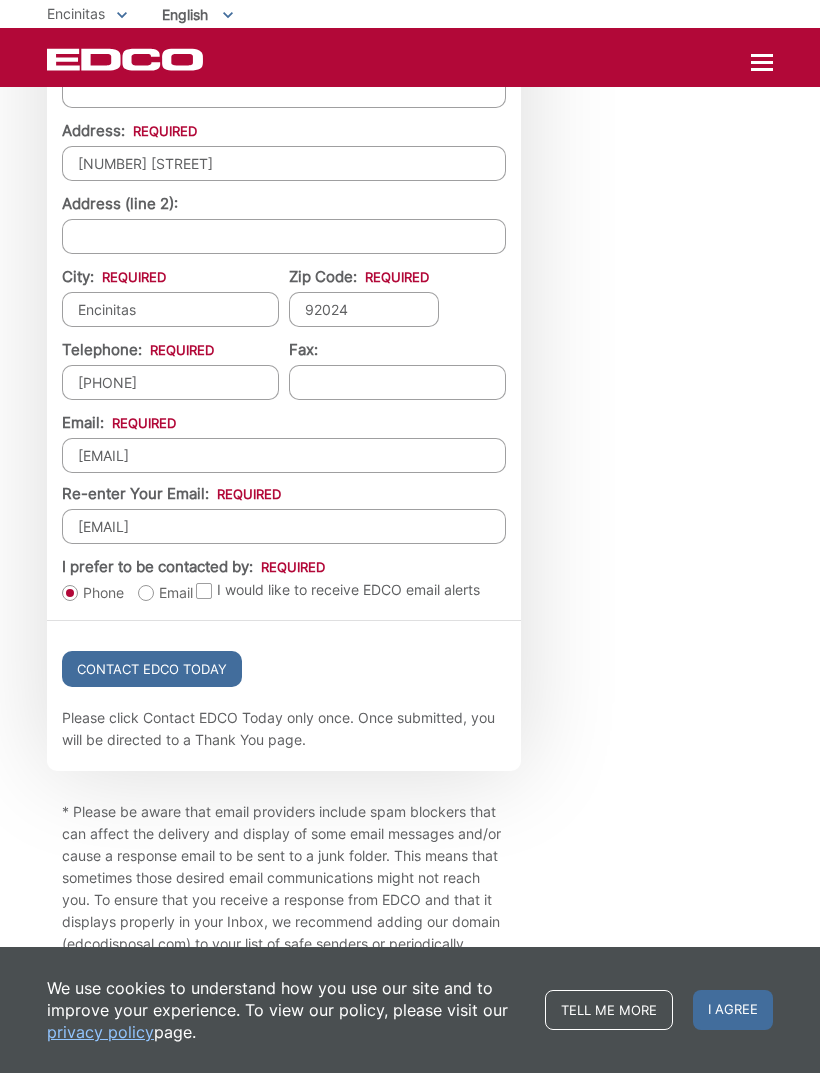 click on "Email" at bounding box center [165, 593] 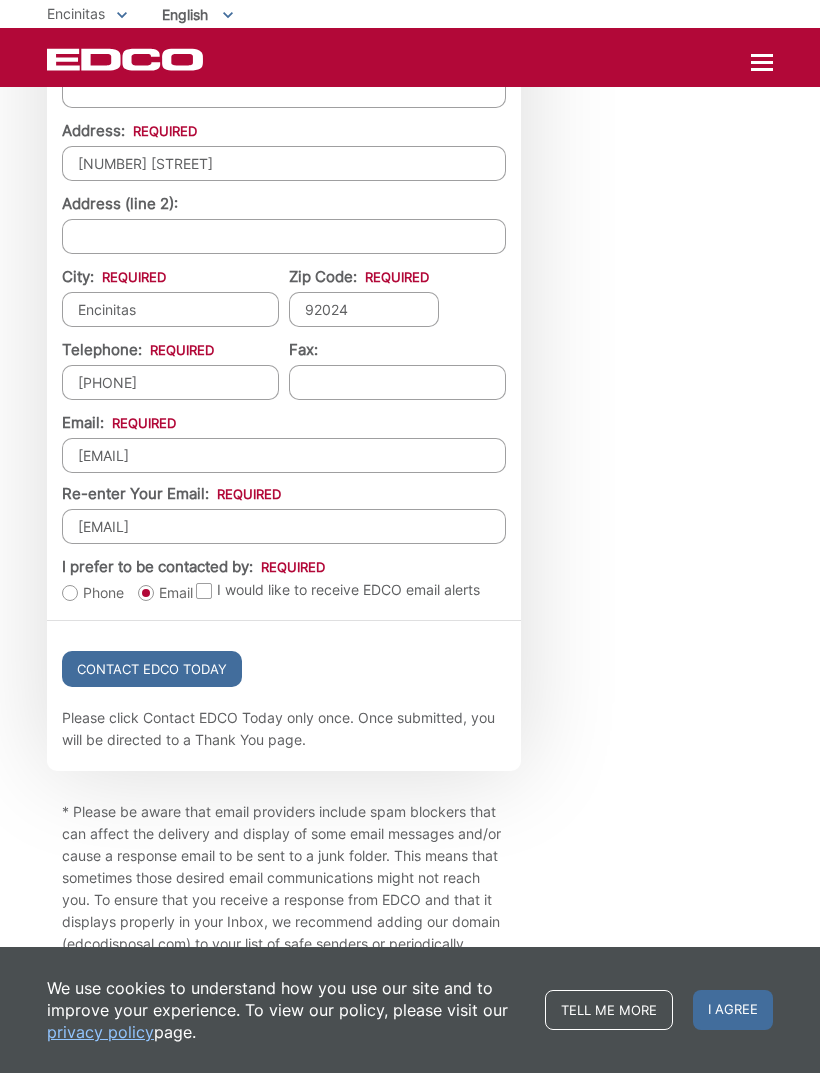 click on "Phone" at bounding box center [93, 593] 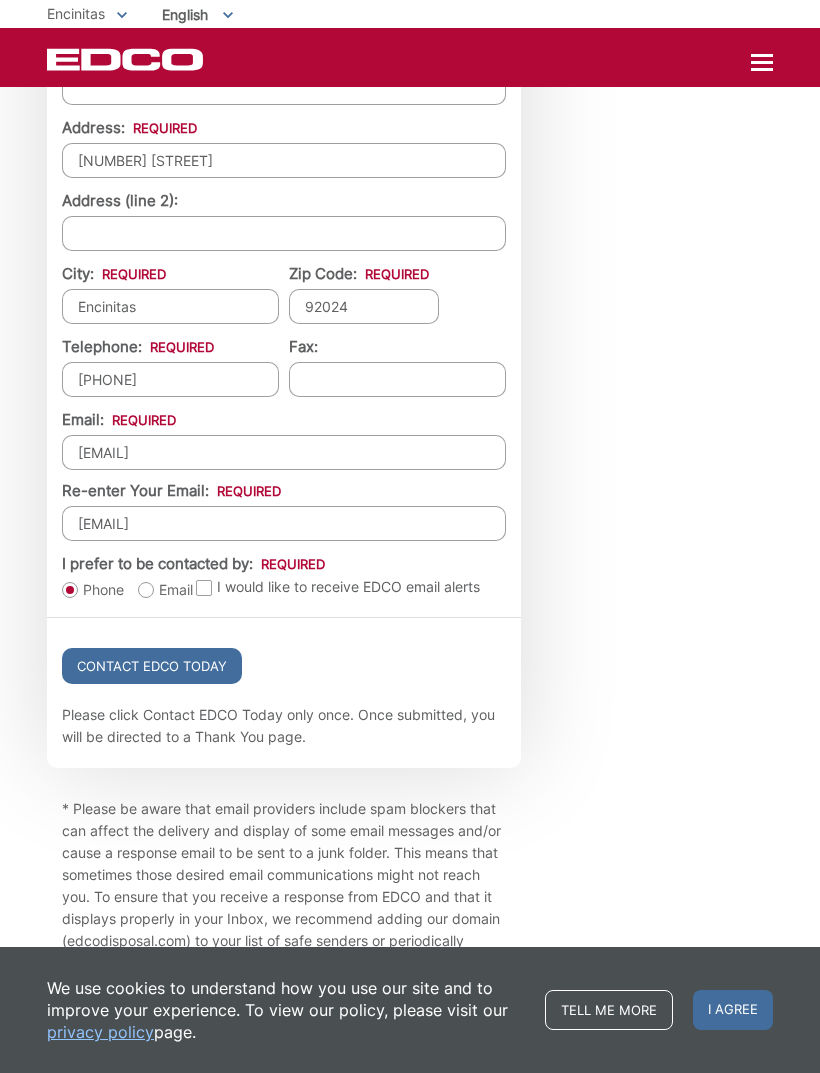 scroll, scrollTop: 1897, scrollLeft: 0, axis: vertical 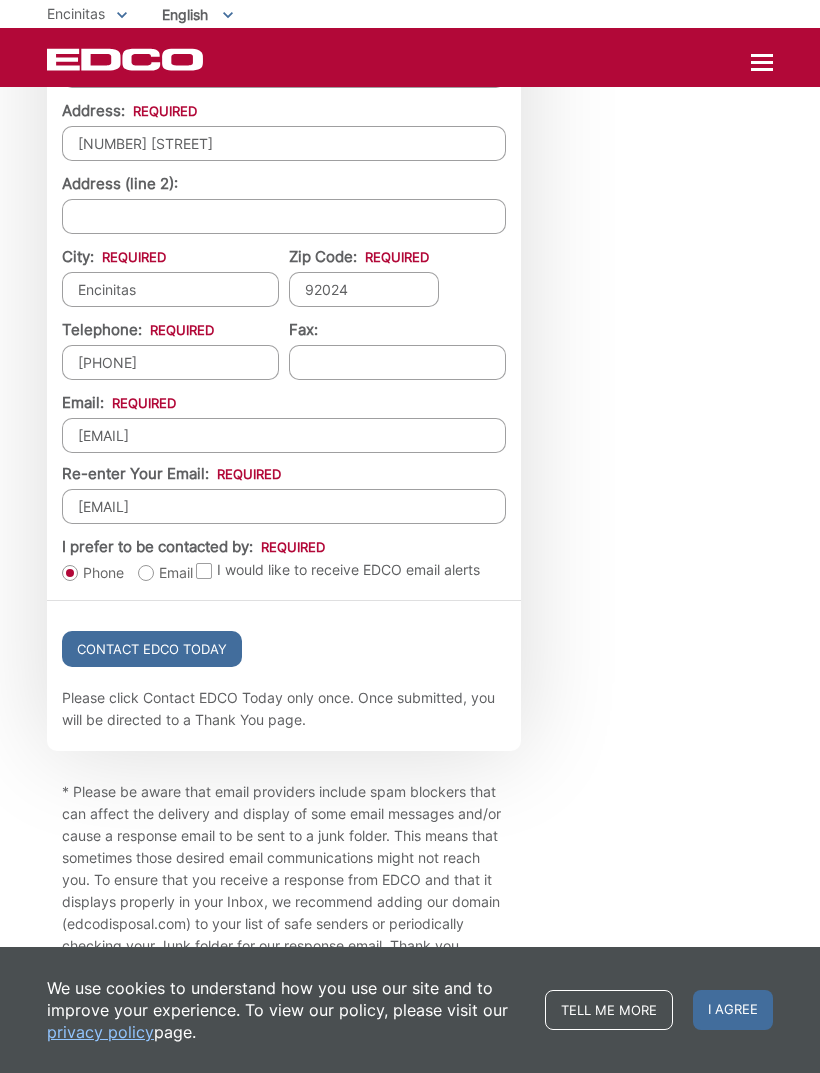 click on "Contact EDCO Today" at bounding box center (152, 649) 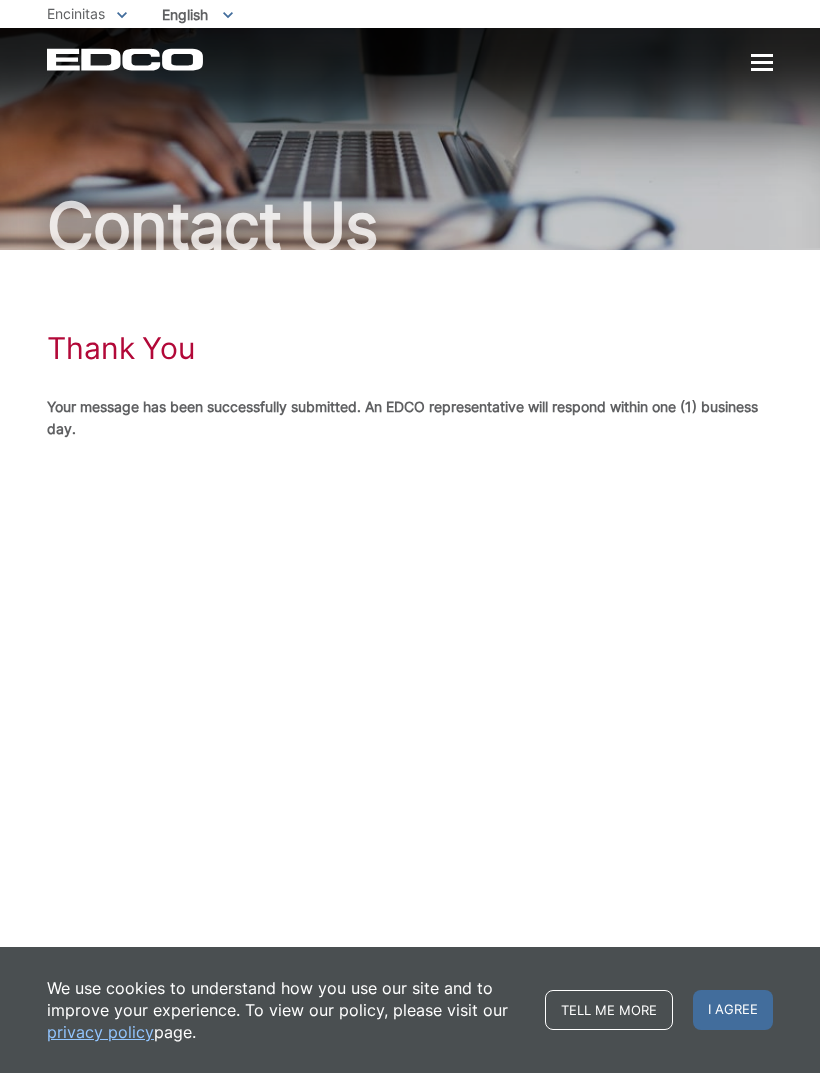 scroll, scrollTop: 0, scrollLeft: 0, axis: both 